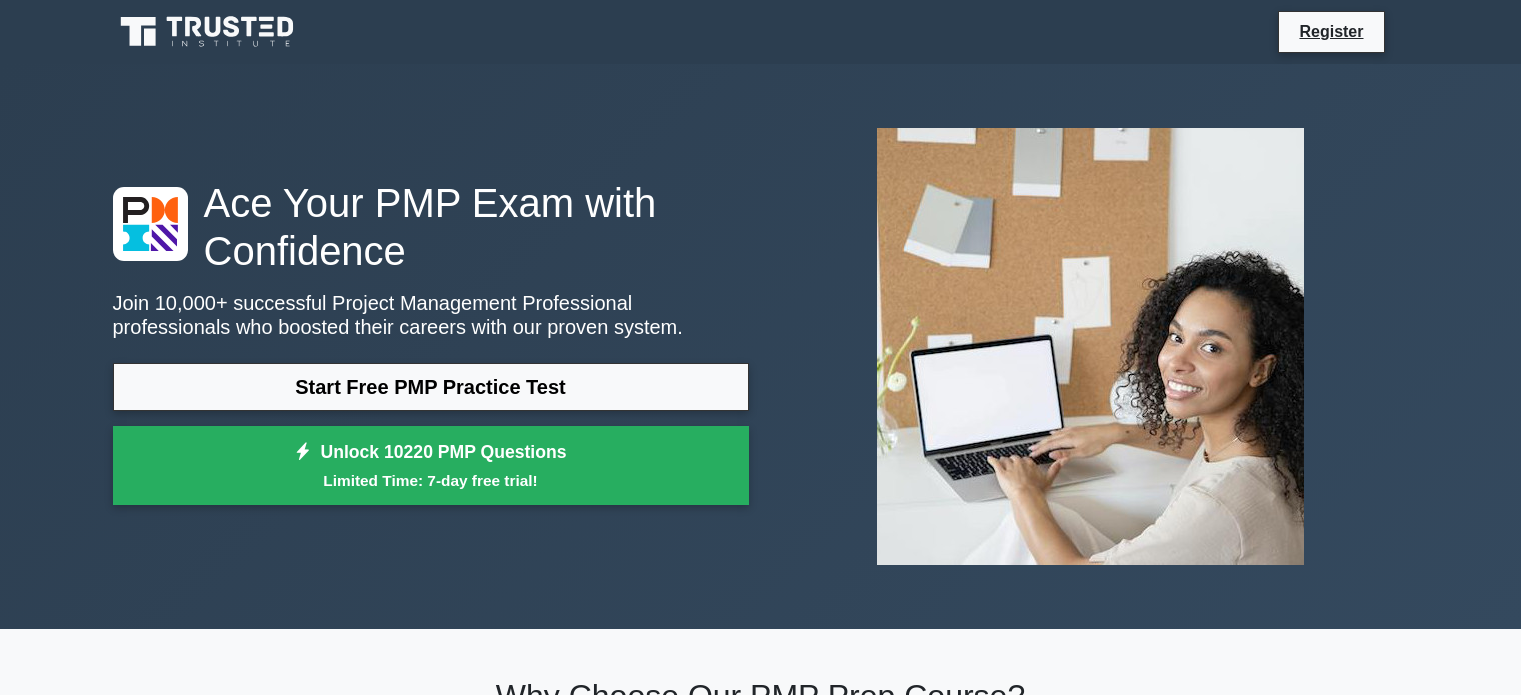 scroll, scrollTop: 0, scrollLeft: 0, axis: both 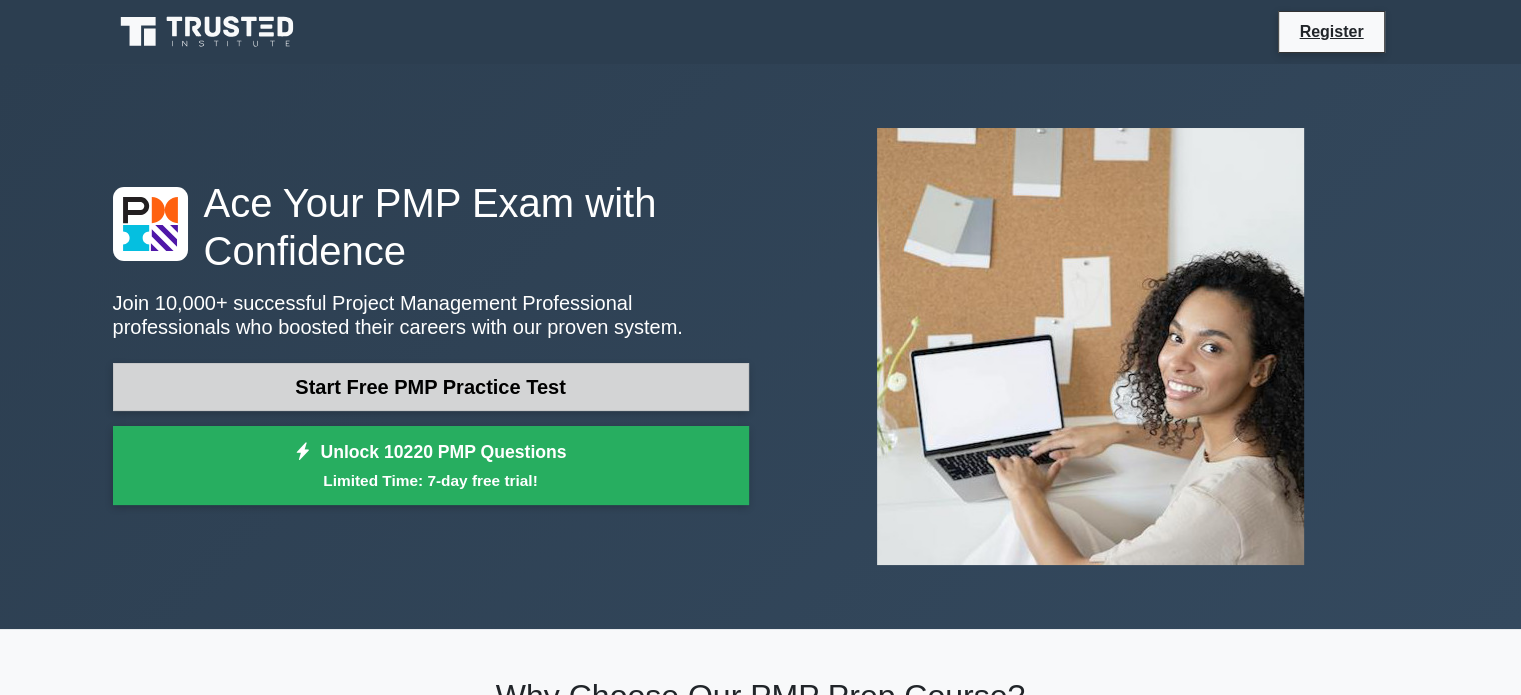 click on "Start Free PMP Practice Test" at bounding box center (431, 387) 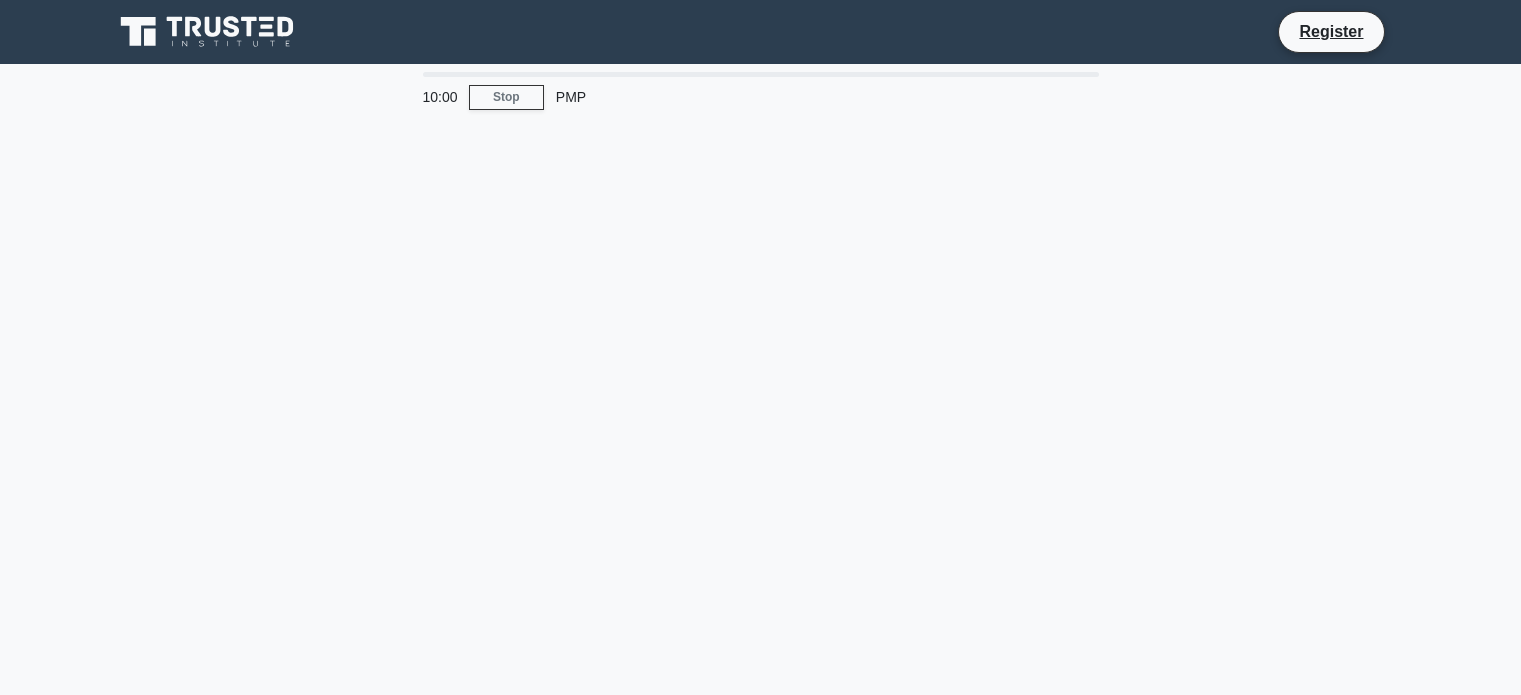 scroll, scrollTop: 0, scrollLeft: 0, axis: both 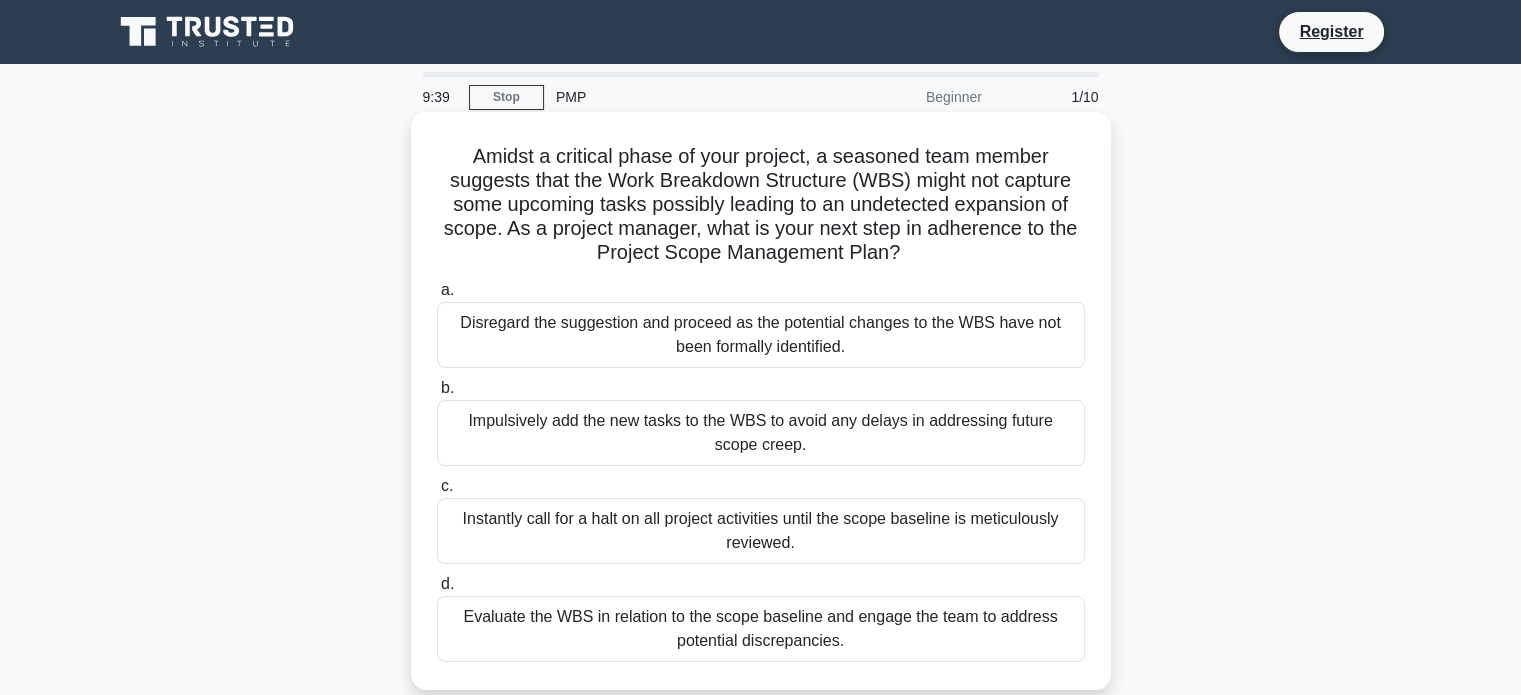 click on "Disregard the suggestion and proceed as the potential changes to the WBS have not been formally identified." at bounding box center (761, 335) 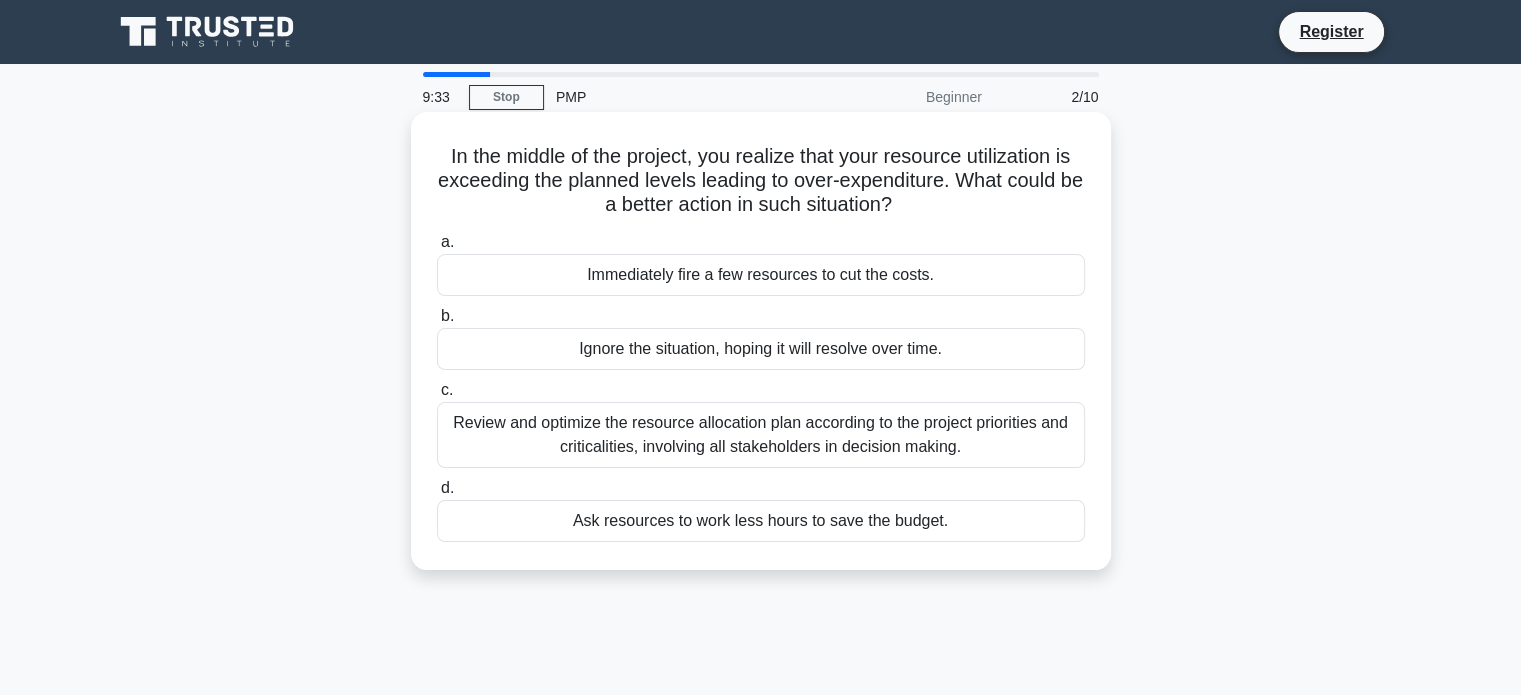 click on "Ignore the situation, hoping it will resolve over time." at bounding box center [761, 349] 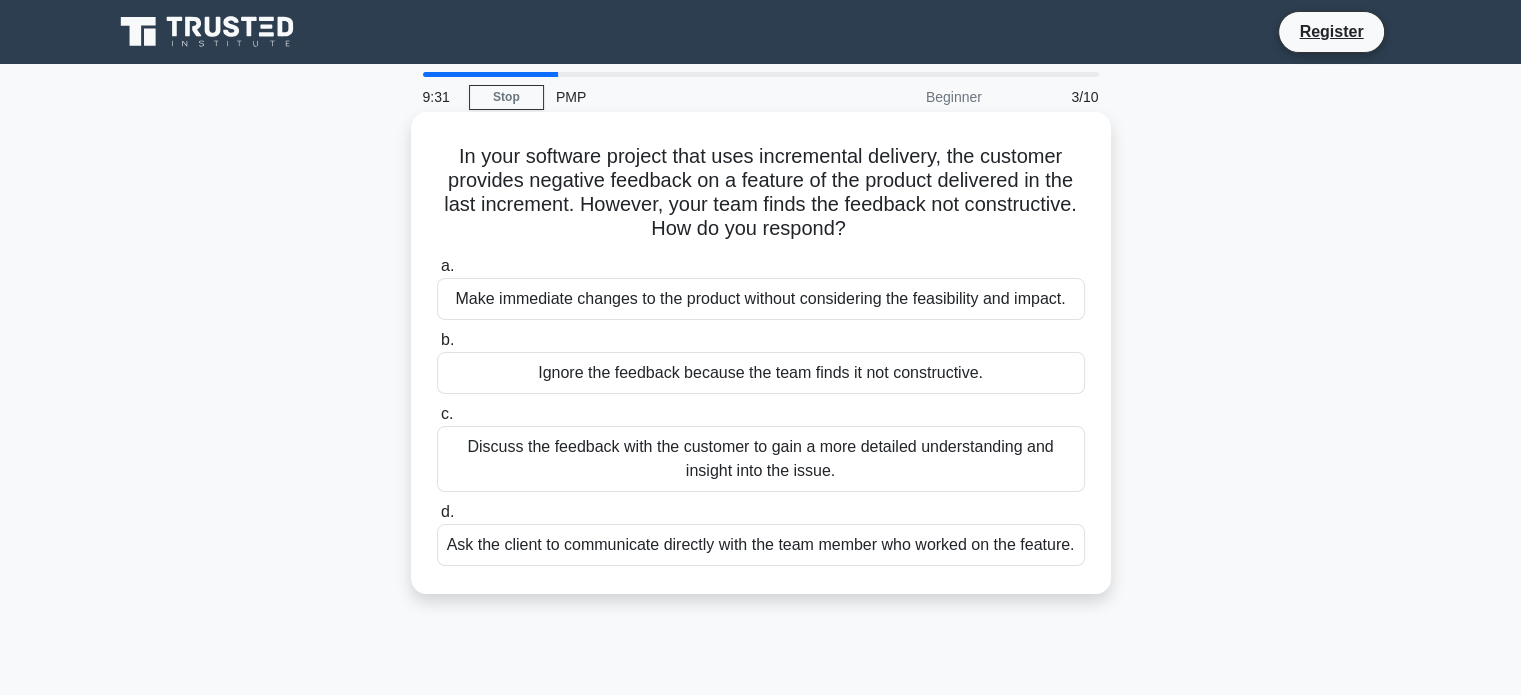 click on "Discuss the feedback with the customer to gain a more detailed understanding and insight into the issue." at bounding box center (761, 459) 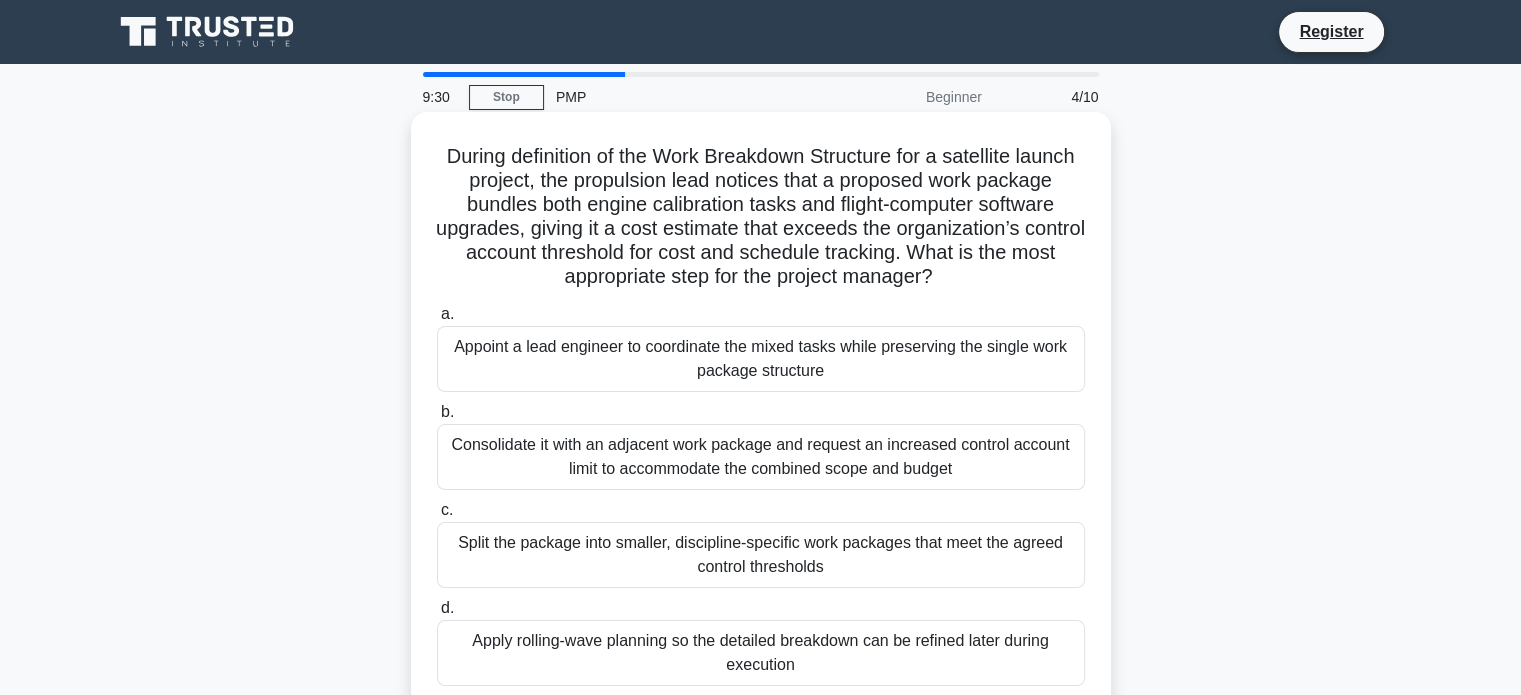 click on "Appoint a lead engineer to coordinate the mixed tasks while preserving the single work package structure" at bounding box center [761, 359] 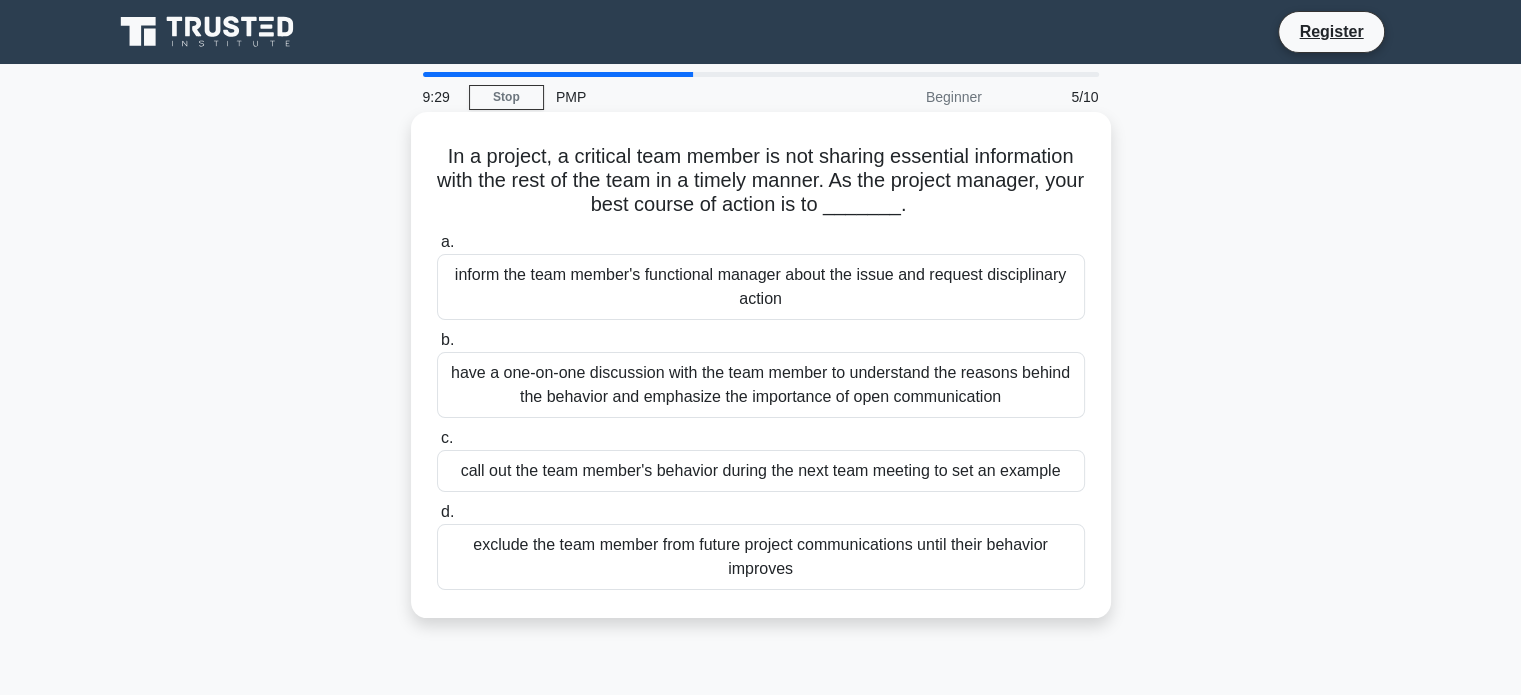 click on "exclude the team member from future project communications until their behavior improves" at bounding box center (761, 557) 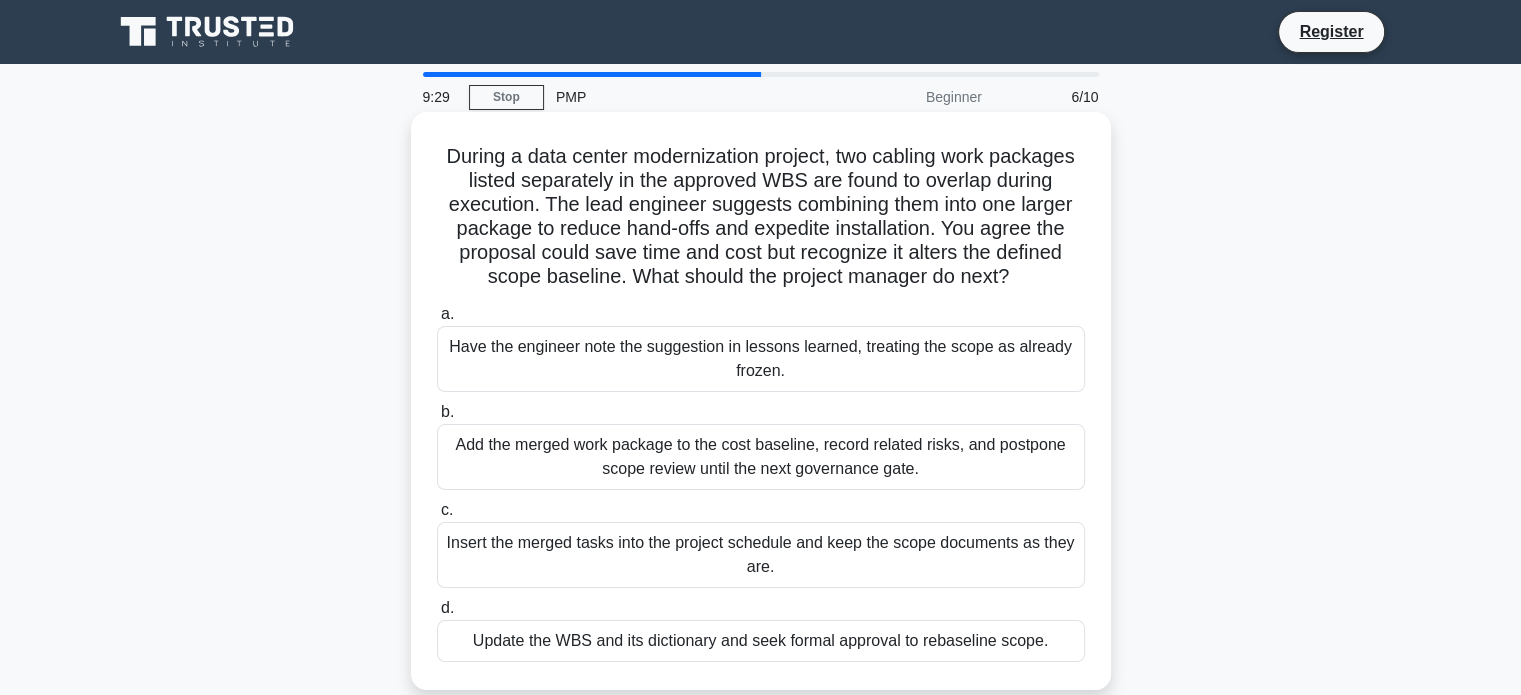 click on "Add the merged work package to the cost baseline, record related risks, and postpone scope review until the next governance gate." at bounding box center [761, 457] 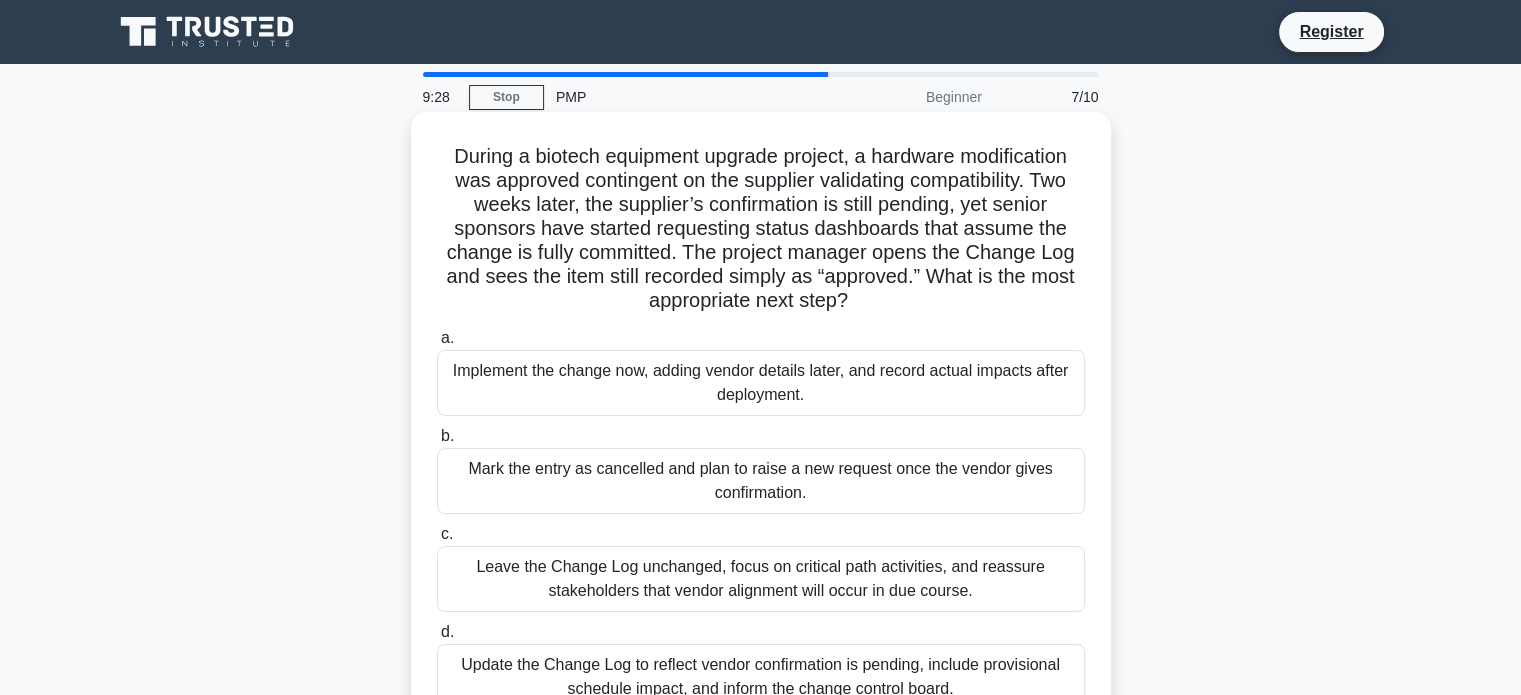 click on "Leave the Change Log unchanged, focus on critical path activities, and reassure stakeholders that vendor alignment will occur in due course." at bounding box center (761, 579) 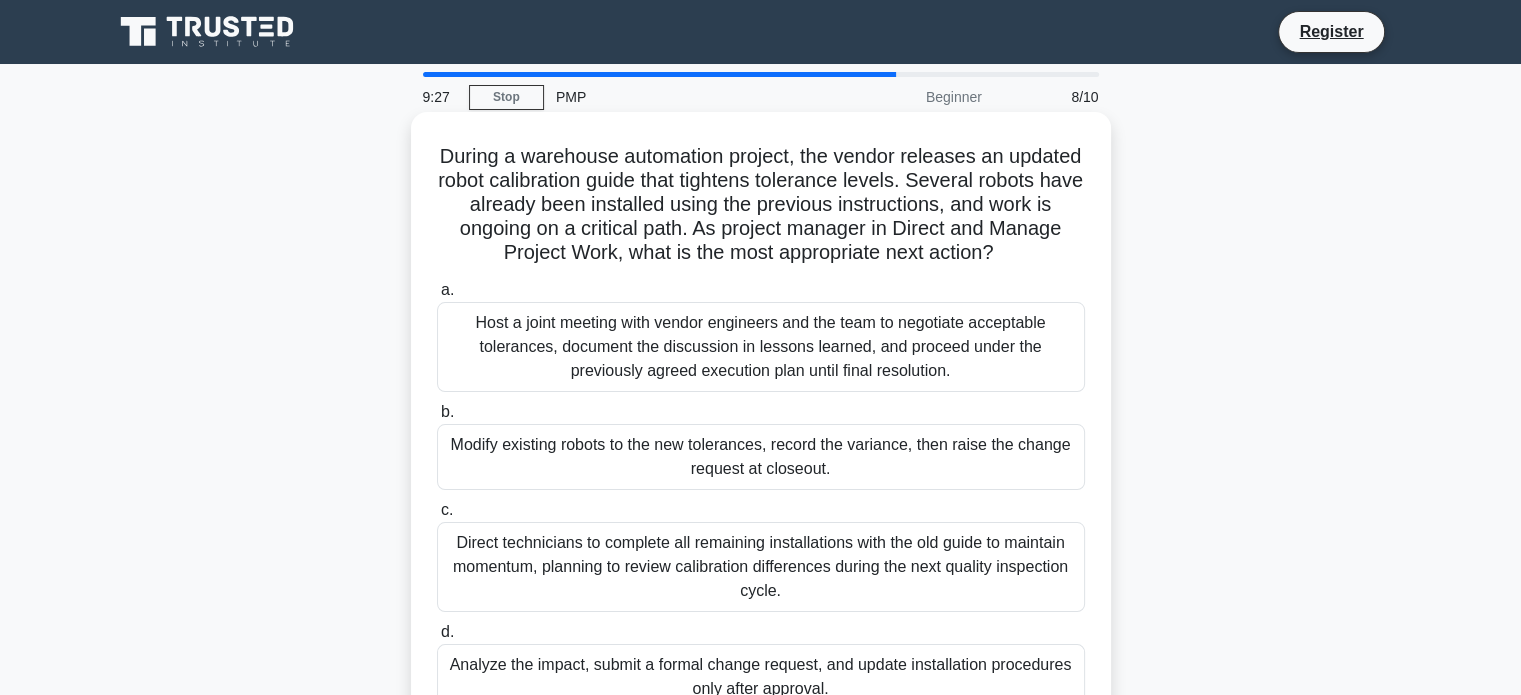 click on "Modify existing robots to the new tolerances, record the variance, then raise the change request at closeout." at bounding box center (761, 457) 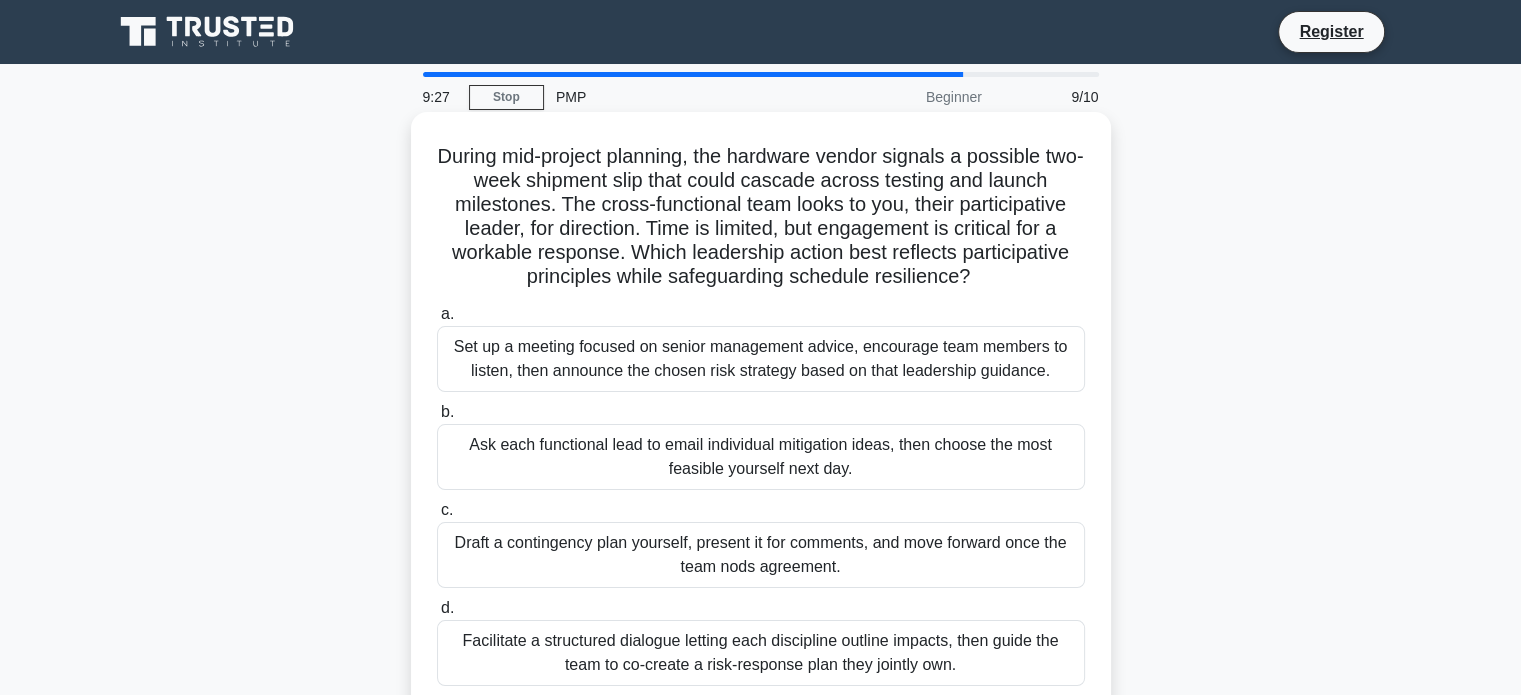 click on "Facilitate a structured dialogue letting each discipline outline impacts, then guide the team to co-create a risk-response plan they jointly own." at bounding box center (761, 653) 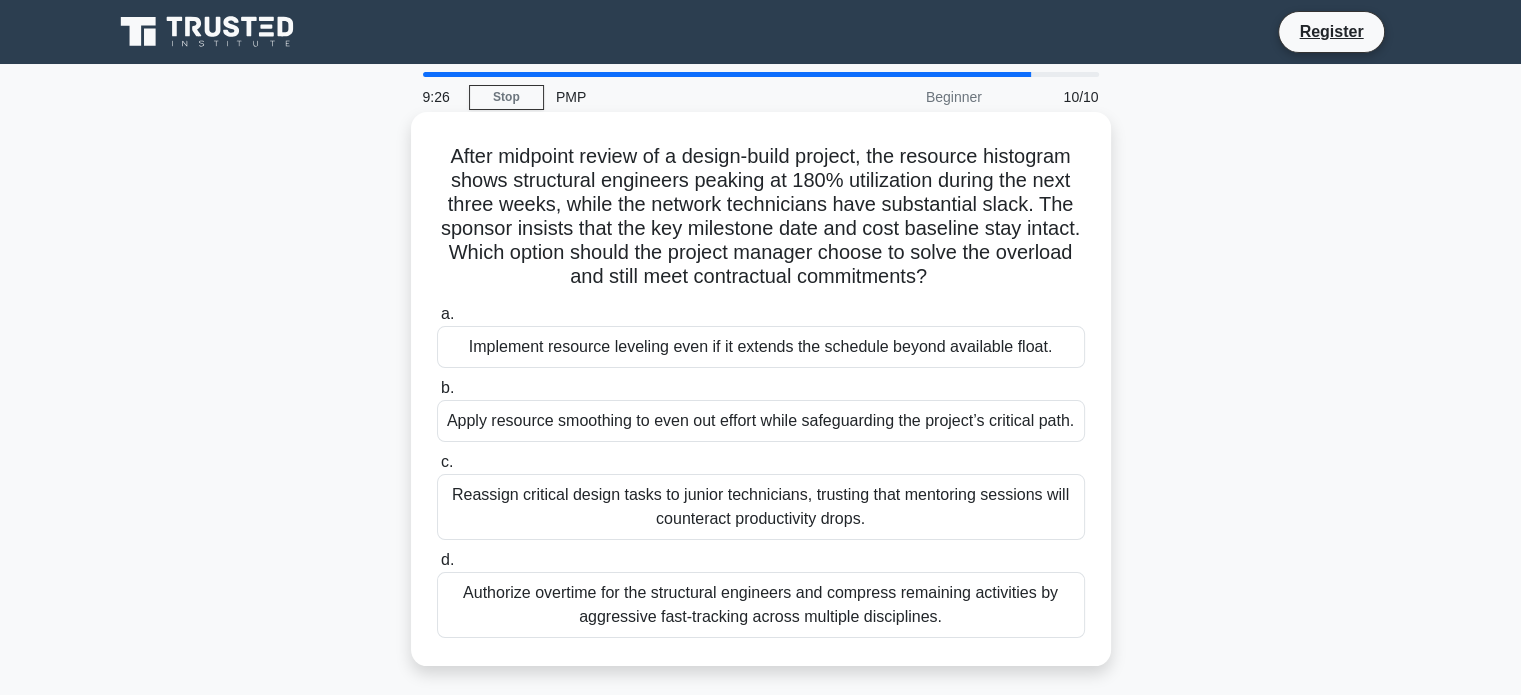 click on "Reassign critical design tasks to junior technicians, trusting that mentoring sessions will counteract productivity drops." at bounding box center (761, 507) 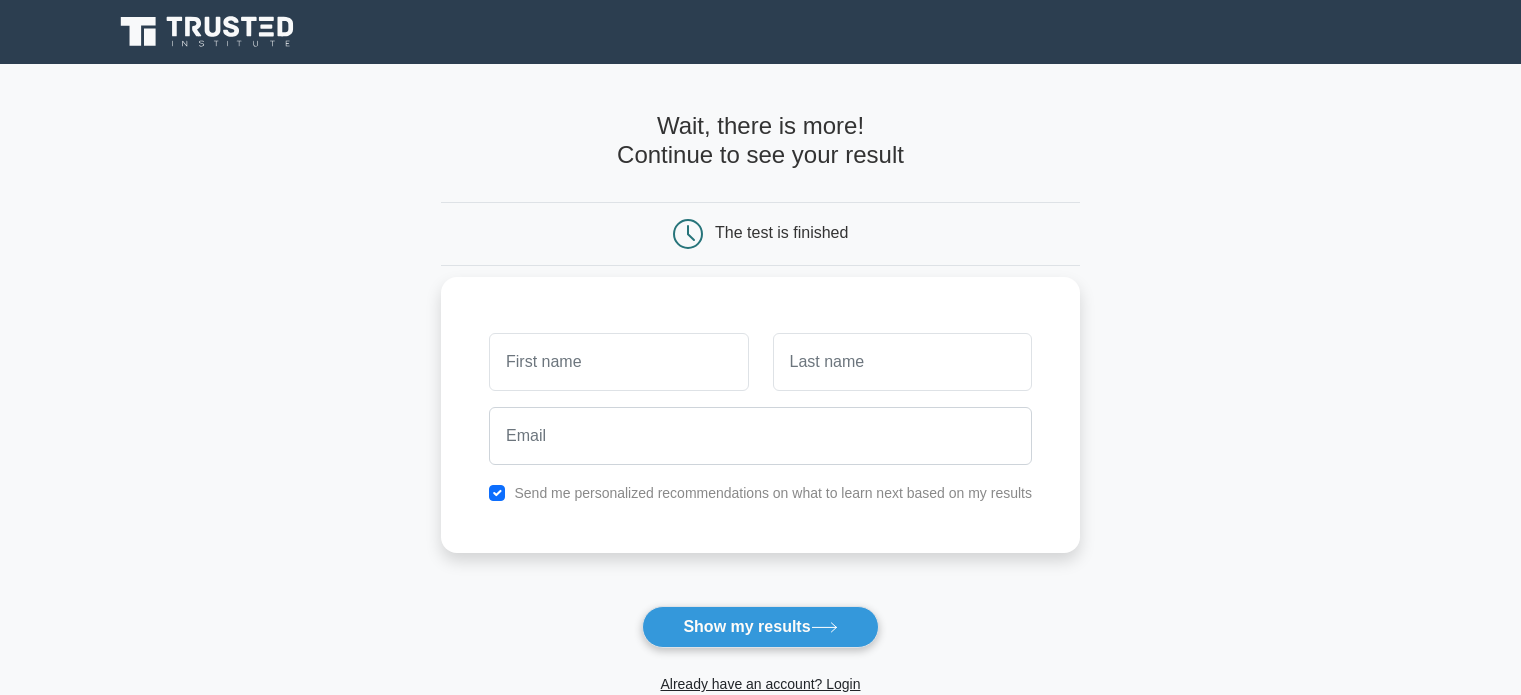 scroll, scrollTop: 0, scrollLeft: 0, axis: both 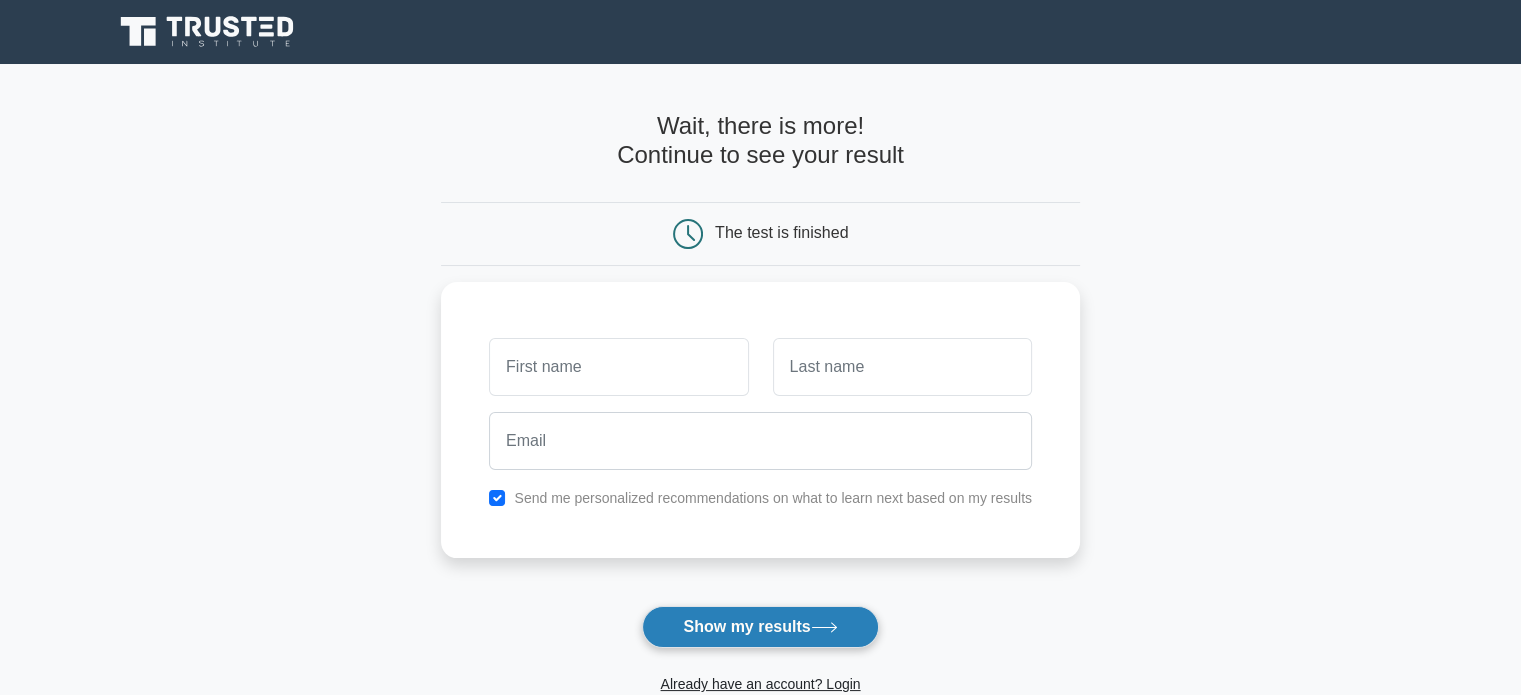 click on "Show my results" at bounding box center [760, 627] 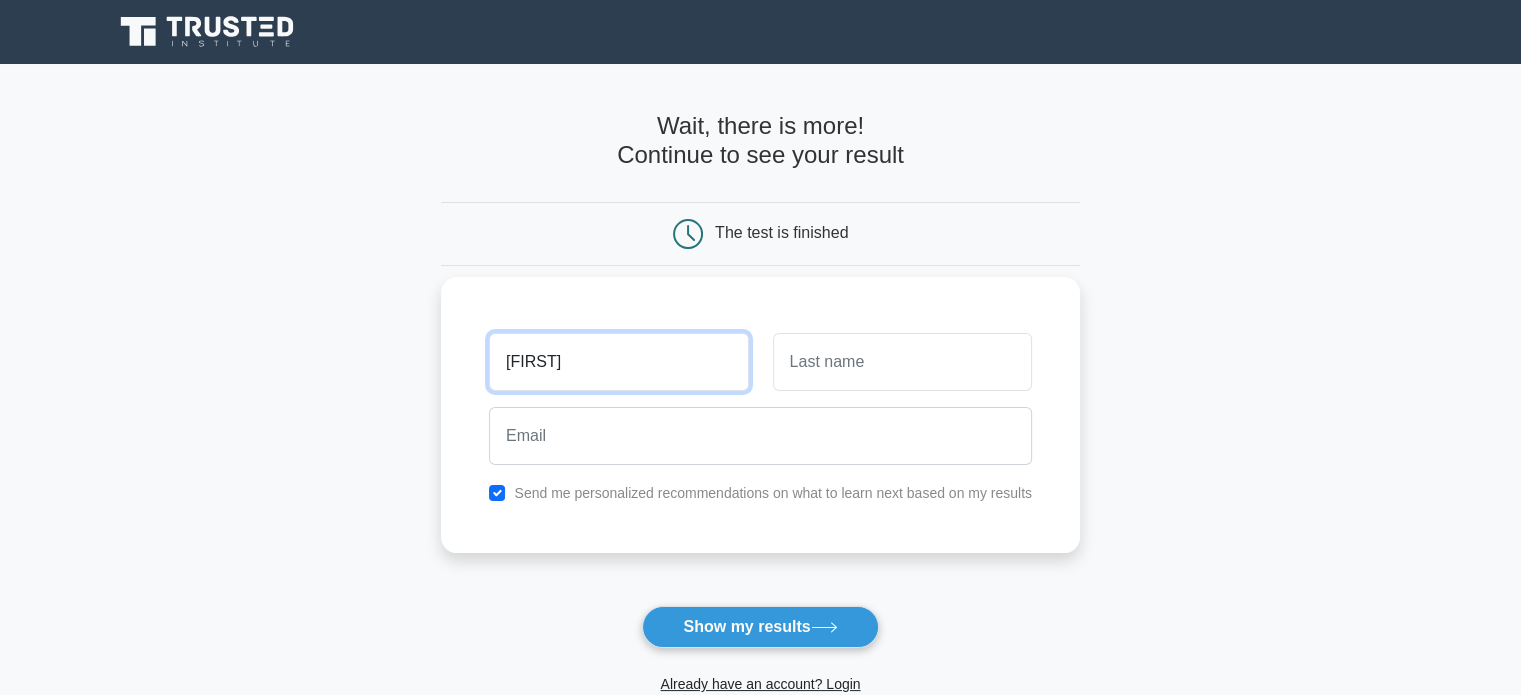 type on "[FIRST]" 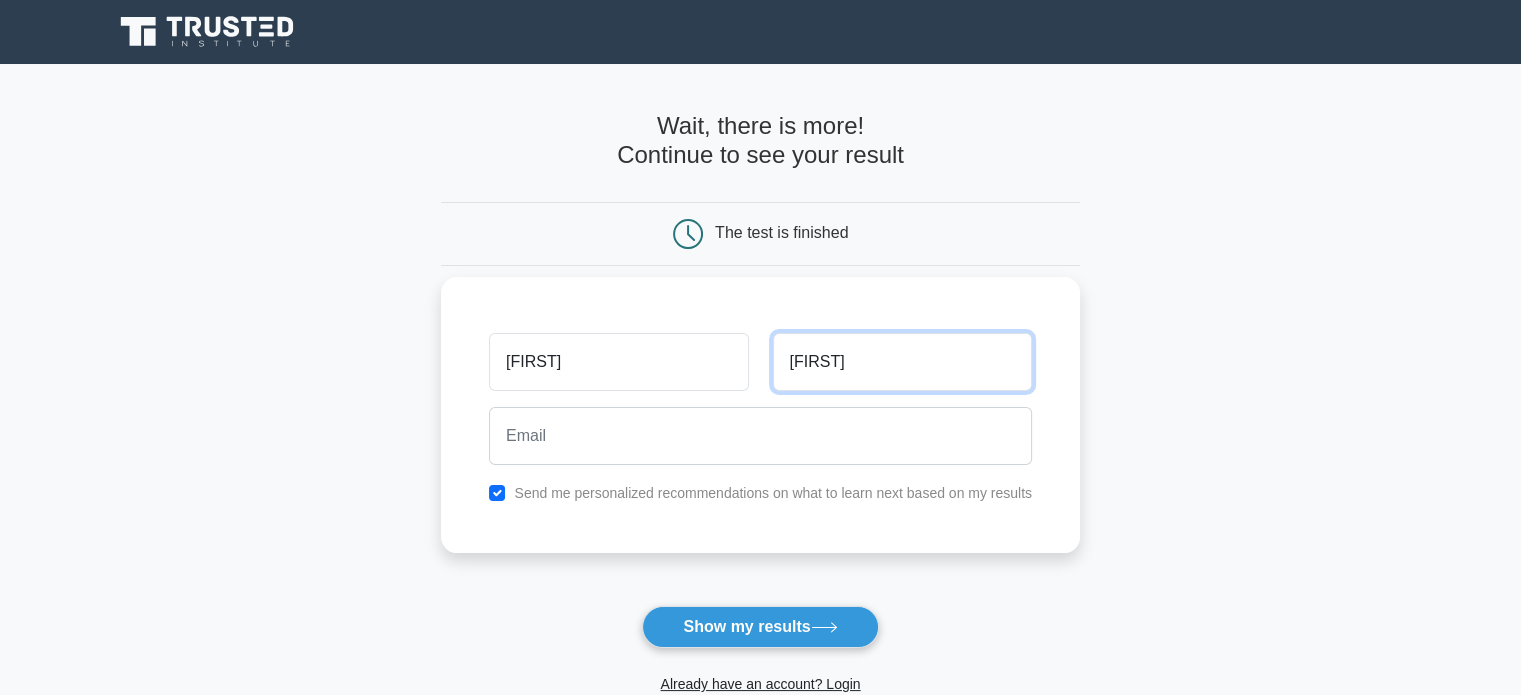 type on "Derek" 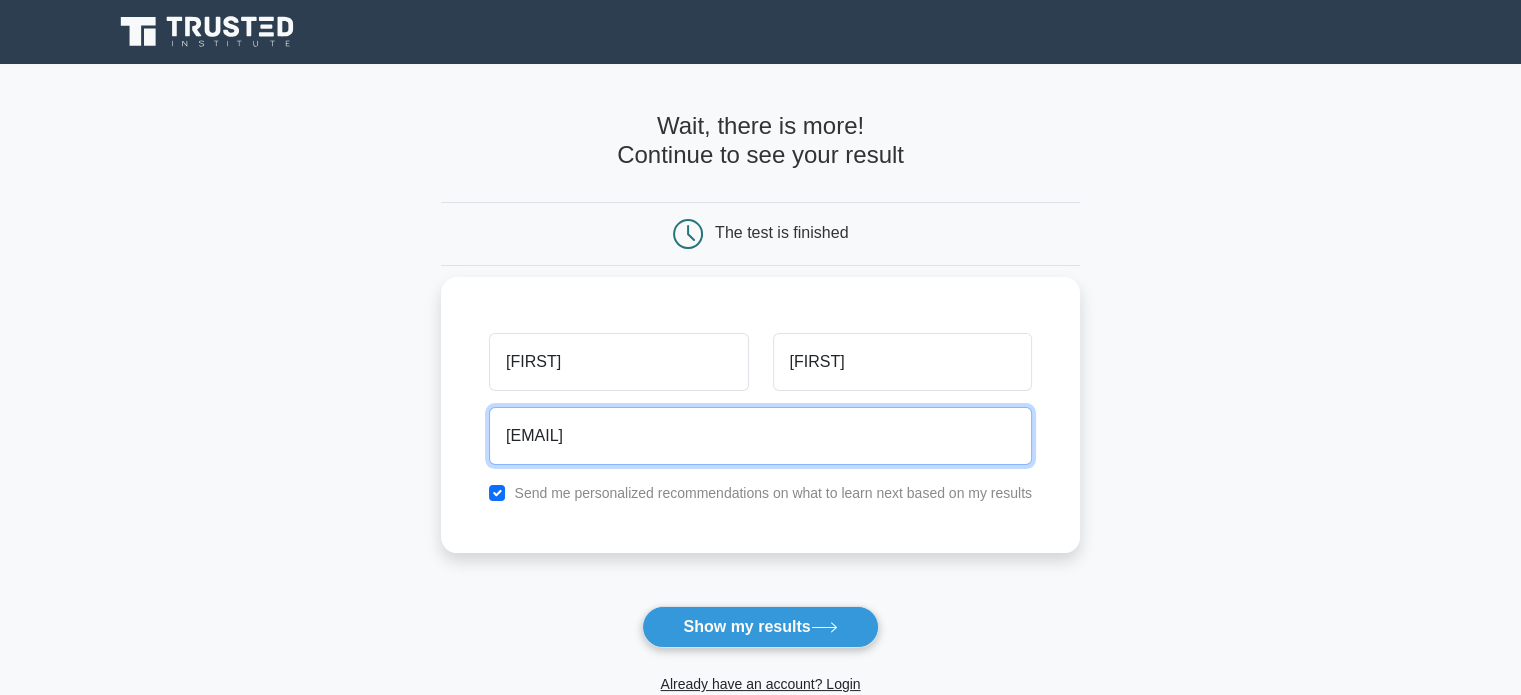 type on "lena_004@hotmail.com" 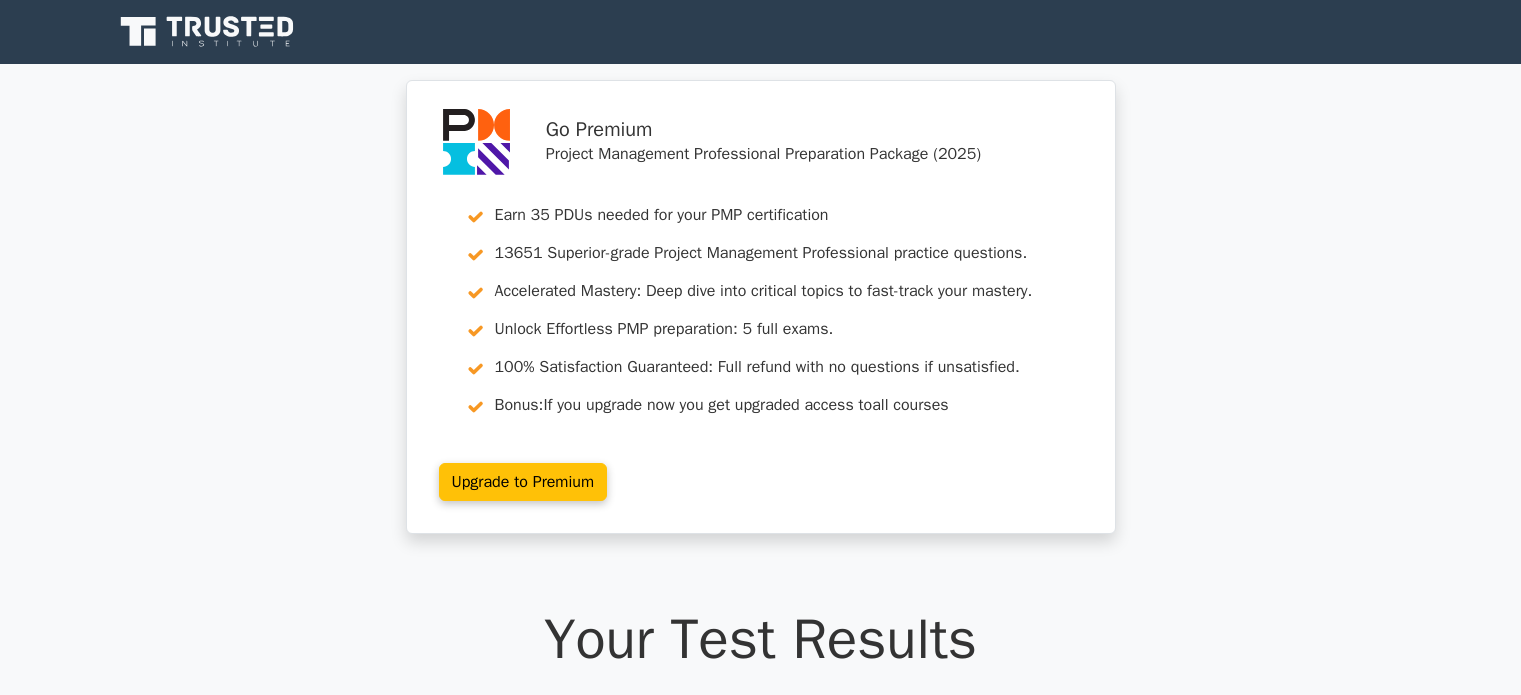 scroll, scrollTop: 0, scrollLeft: 0, axis: both 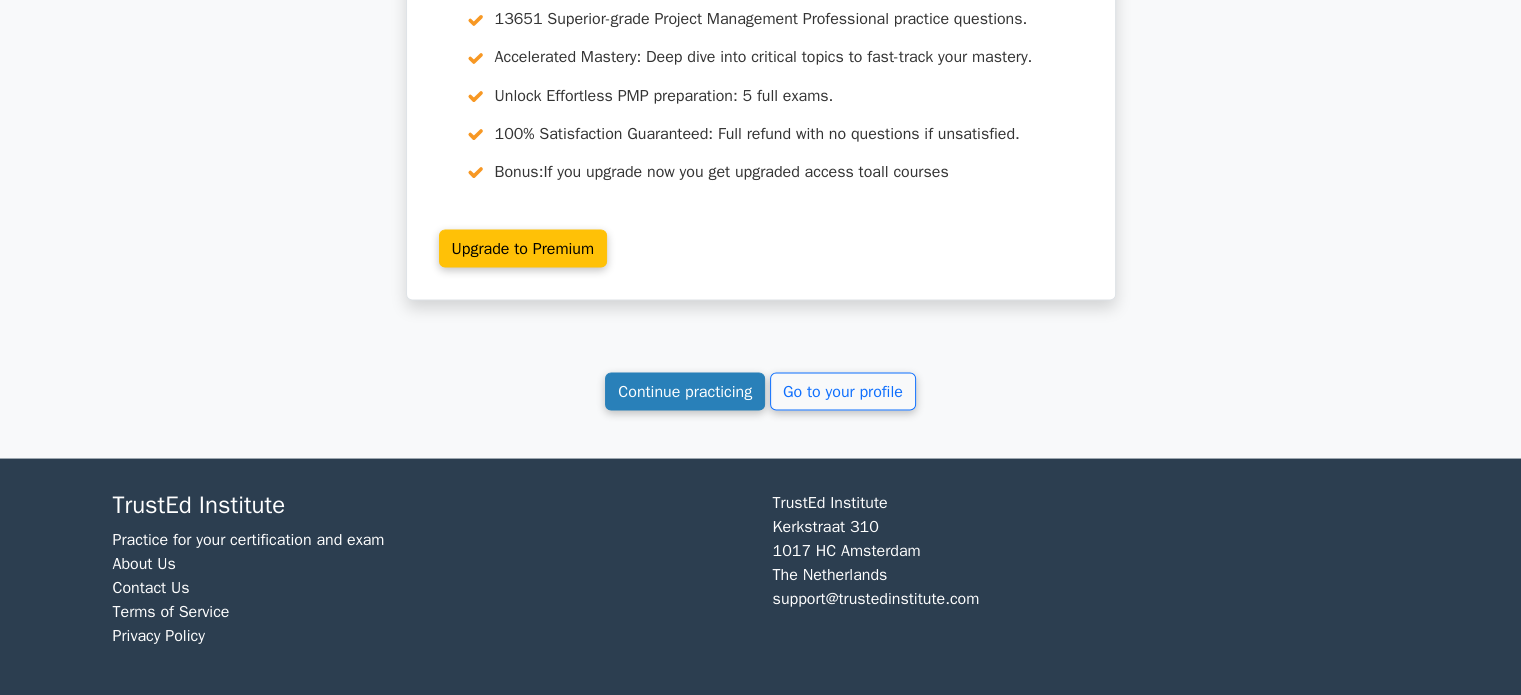 click on "Continue practicing" at bounding box center (685, 391) 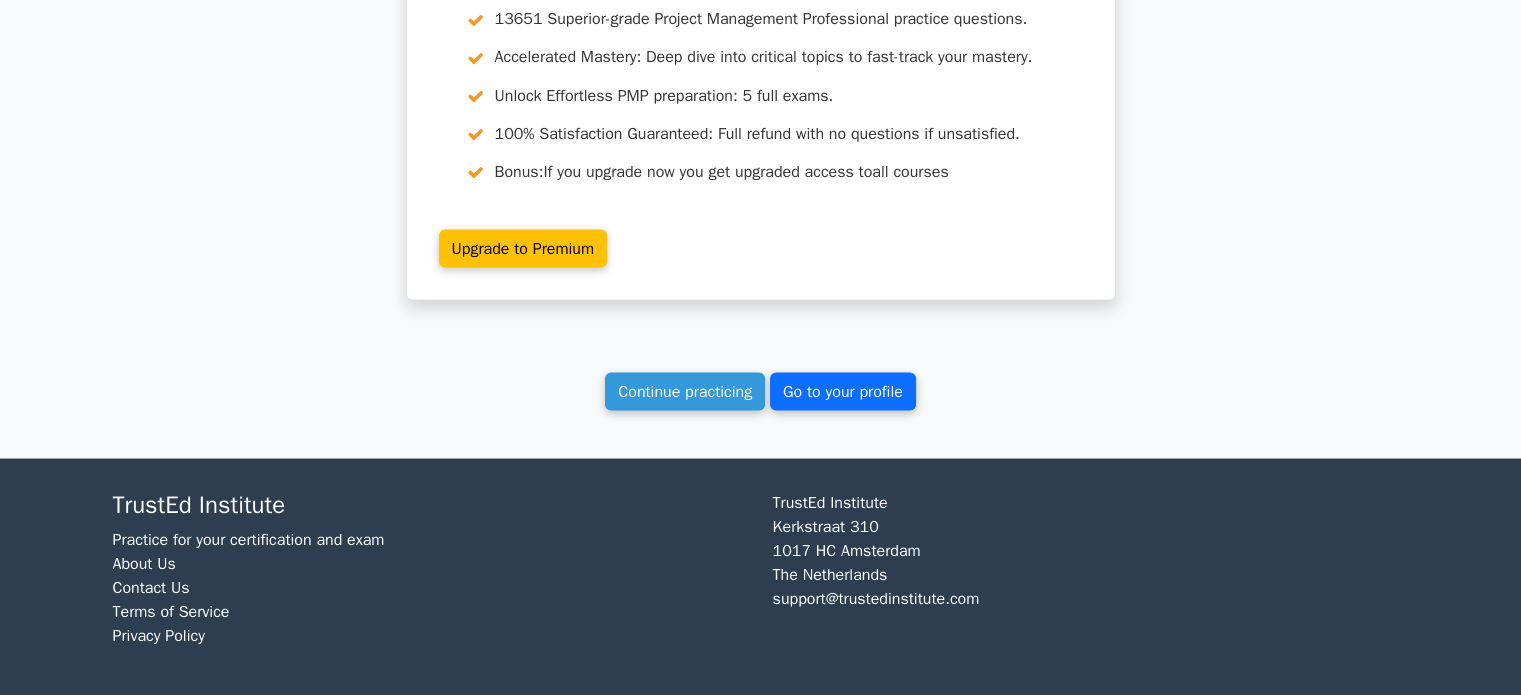 click on "Go to your profile" at bounding box center (843, 391) 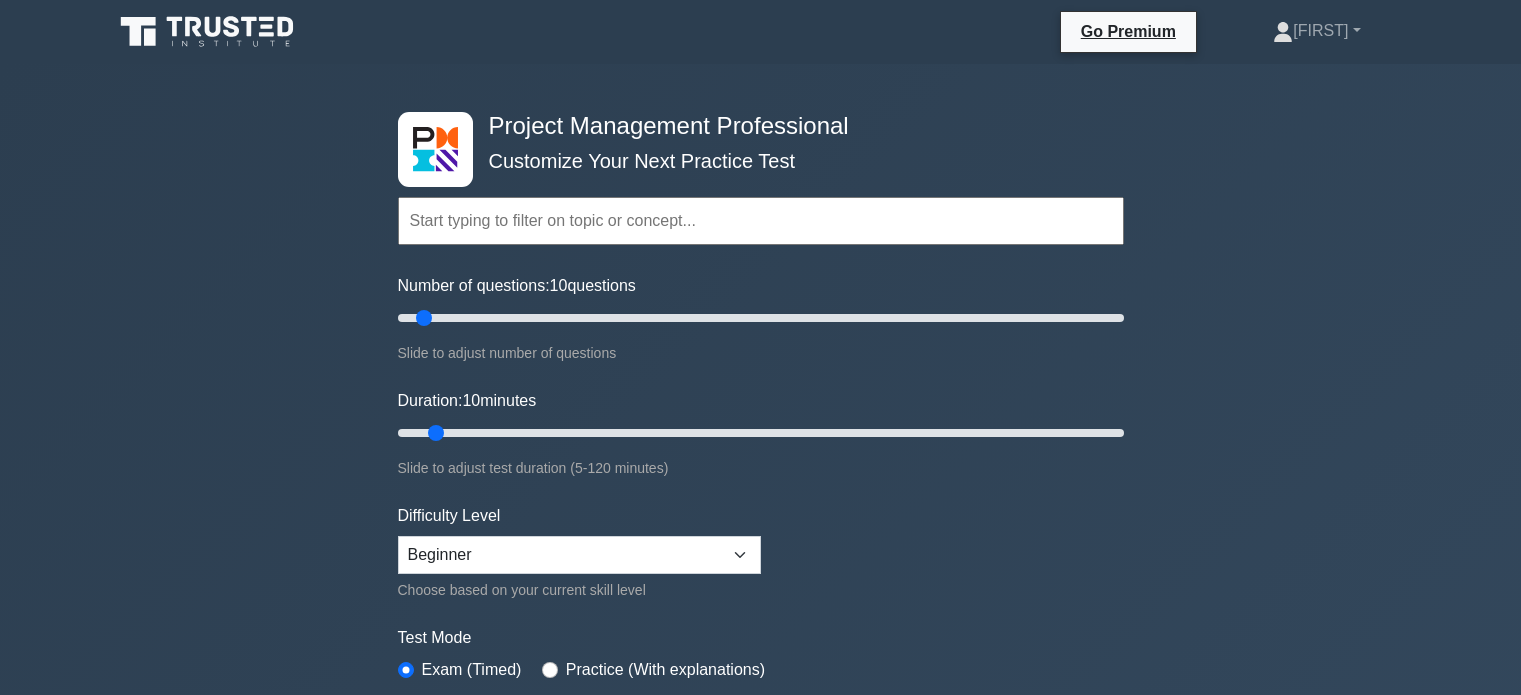 scroll, scrollTop: 0, scrollLeft: 0, axis: both 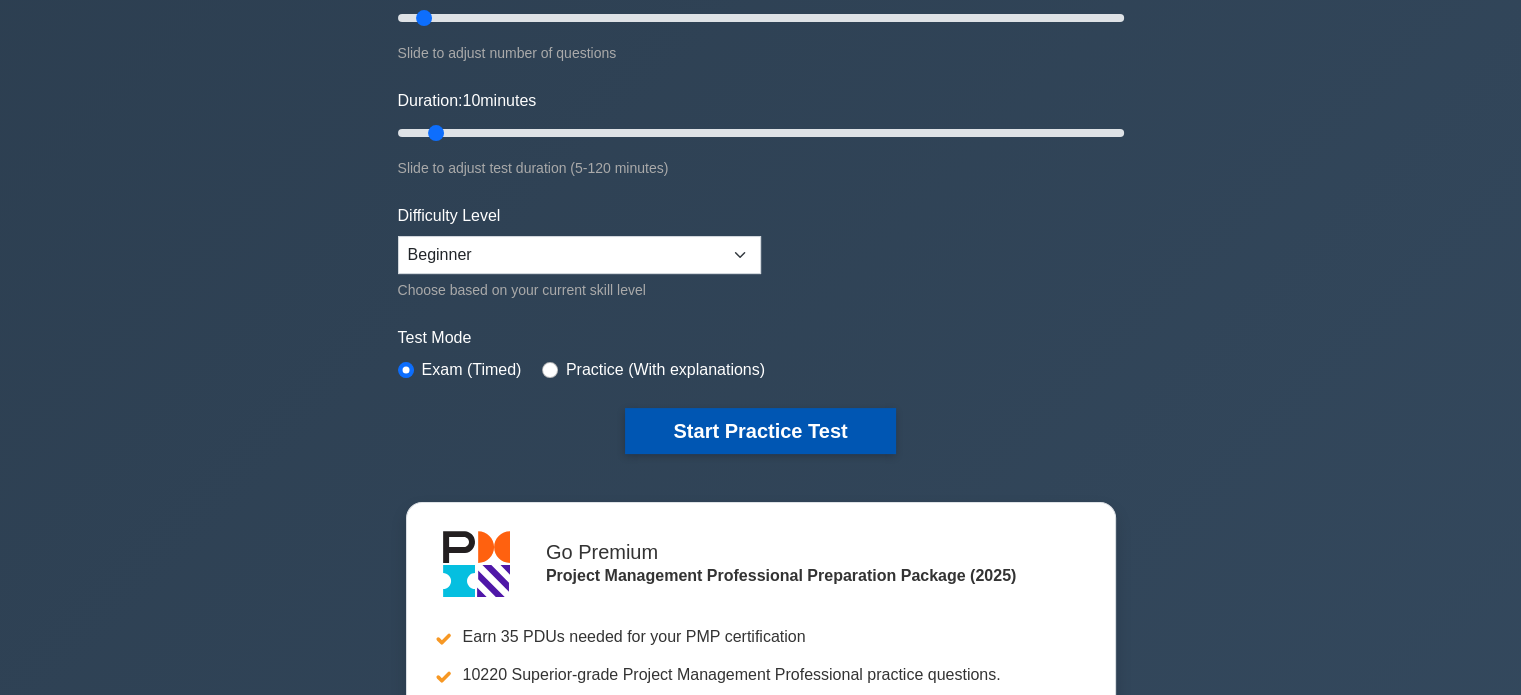 click on "Start Practice Test" at bounding box center (760, 431) 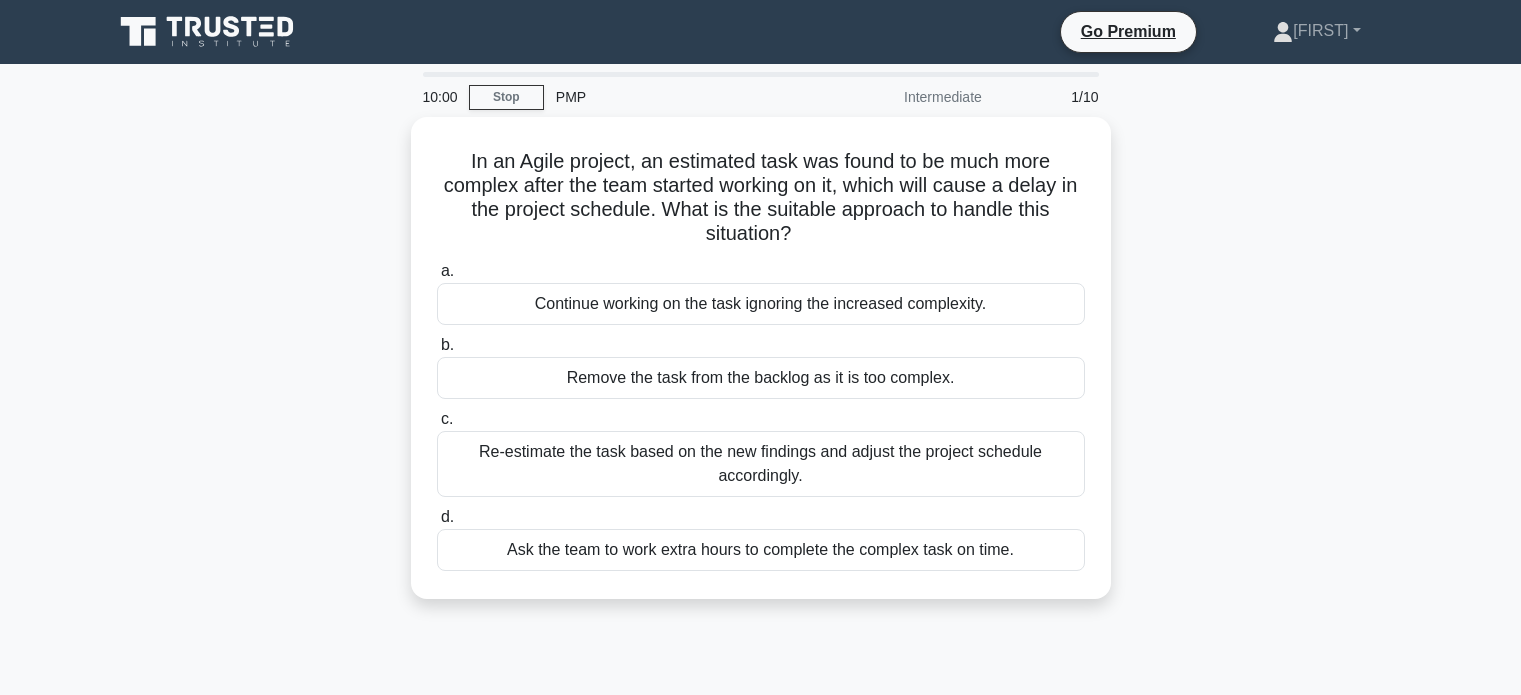 scroll, scrollTop: 0, scrollLeft: 0, axis: both 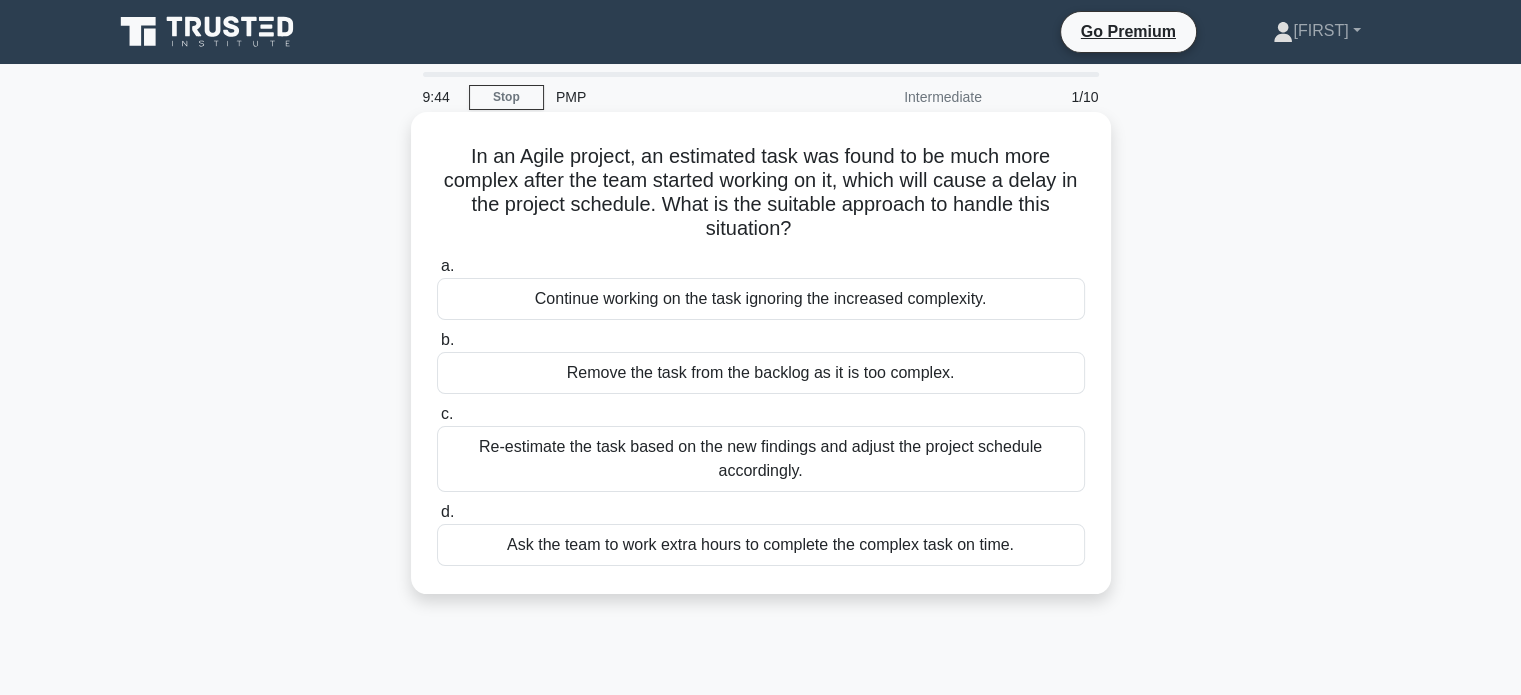 click on "Re-estimate the task based on the new findings and adjust the project schedule accordingly." at bounding box center [761, 459] 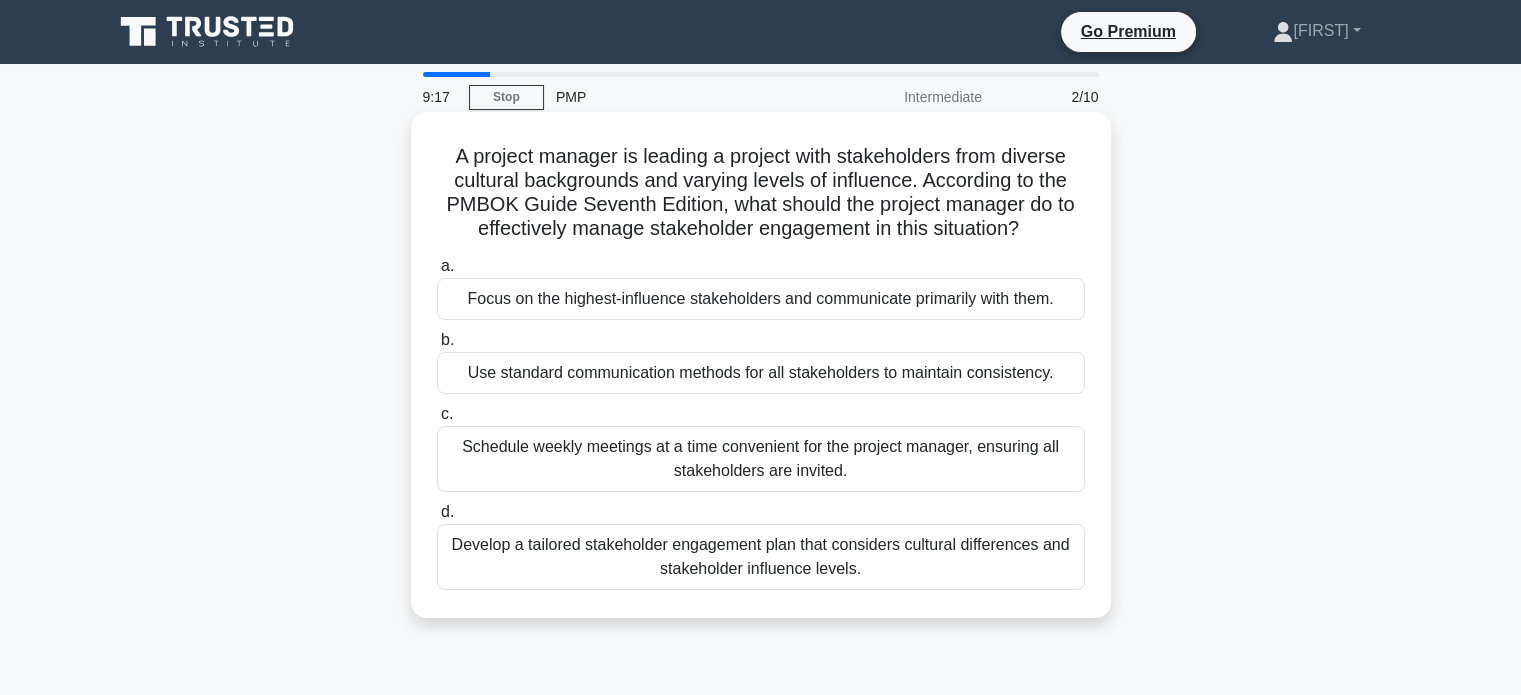 click on "Develop a tailored stakeholder engagement plan that considers cultural differences and stakeholder influence levels." at bounding box center [761, 557] 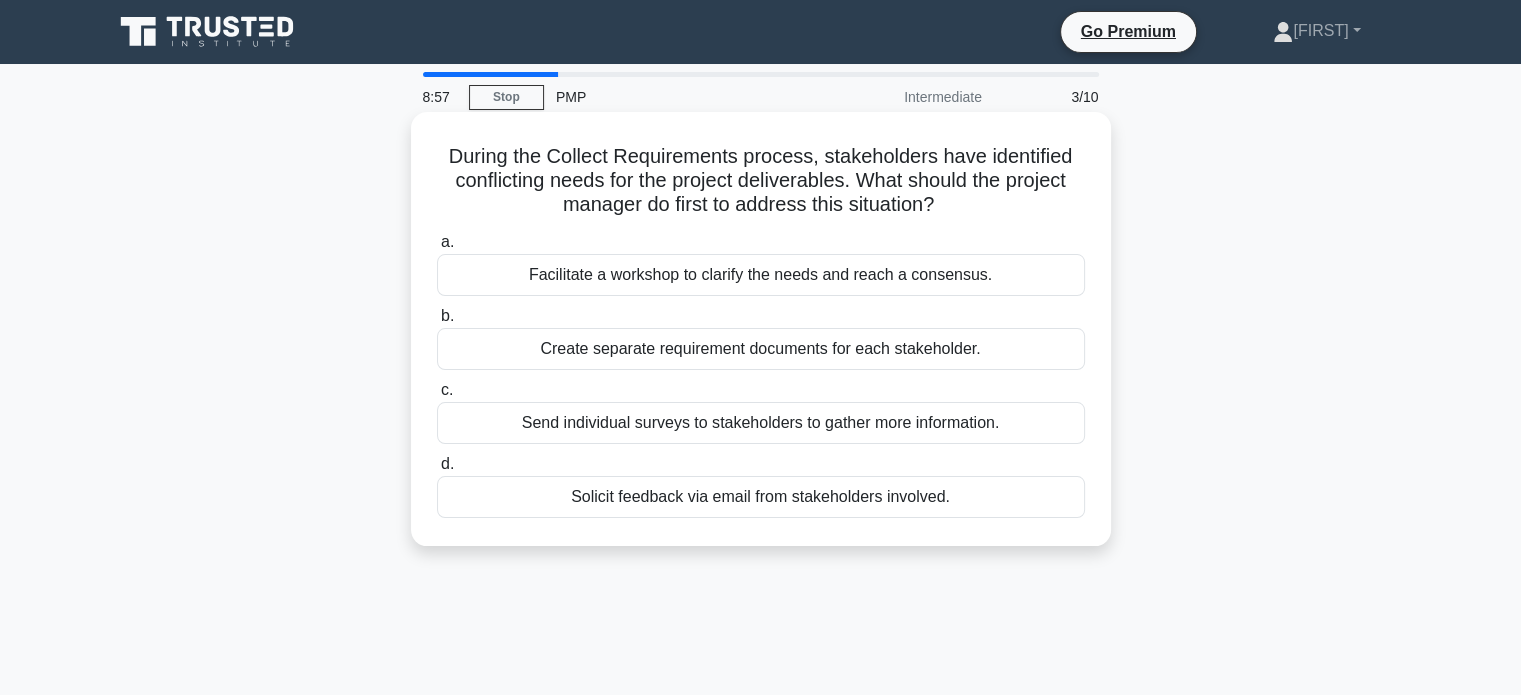 click on "Facilitate a workshop to clarify the needs and reach a consensus." at bounding box center [761, 275] 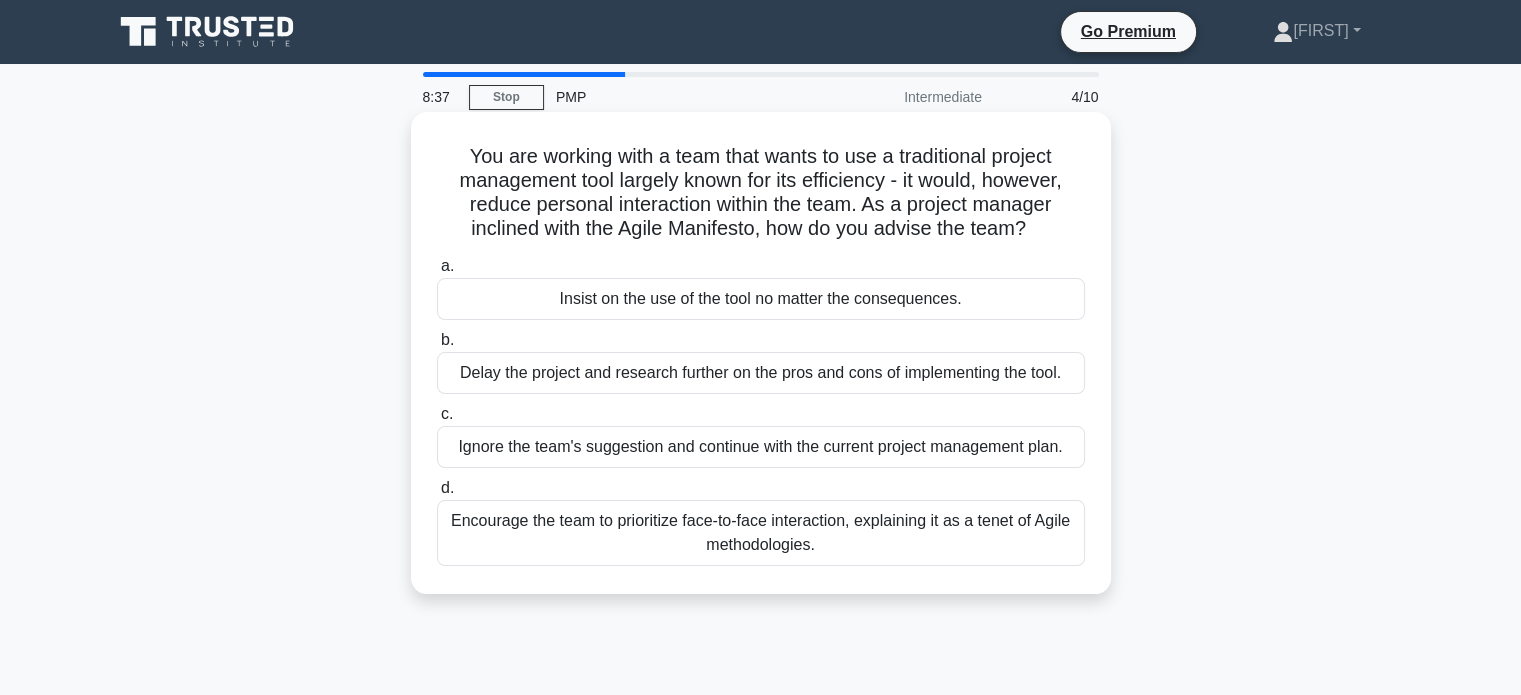 click on "Encourage the team to prioritize face-to-face interaction, explaining it as a tenet of Agile methodologies." at bounding box center [761, 533] 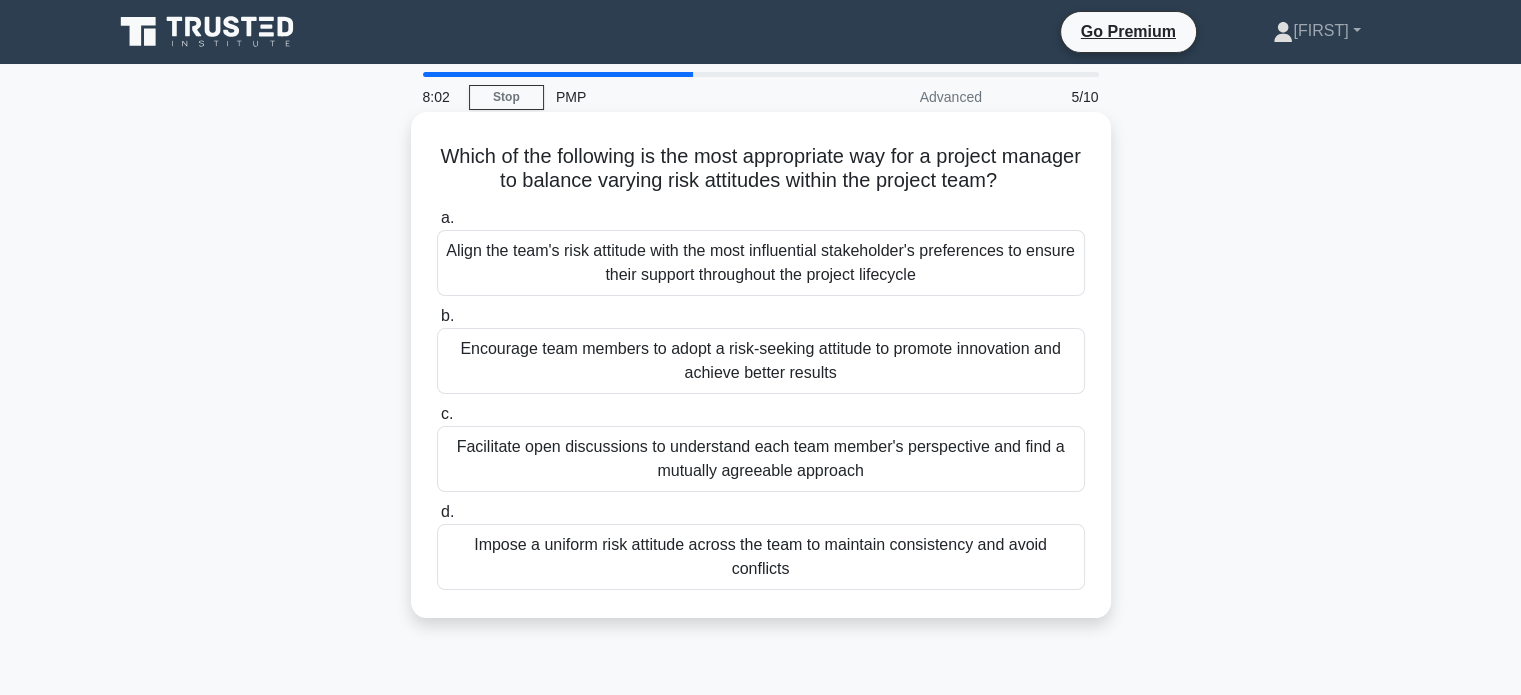 click on "Impose a uniform risk attitude across the team to maintain consistency and avoid conflicts" at bounding box center [761, 557] 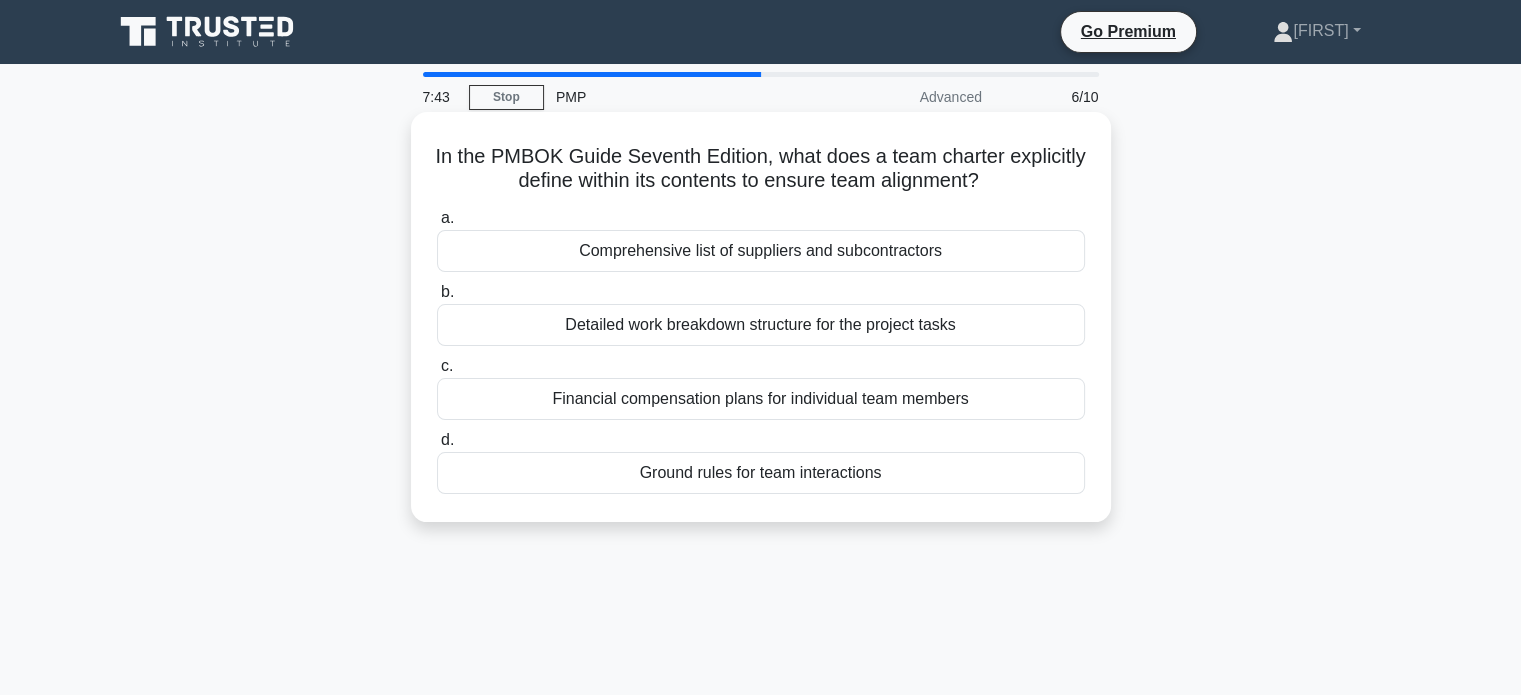 click on "Ground rules for team interactions" at bounding box center (761, 473) 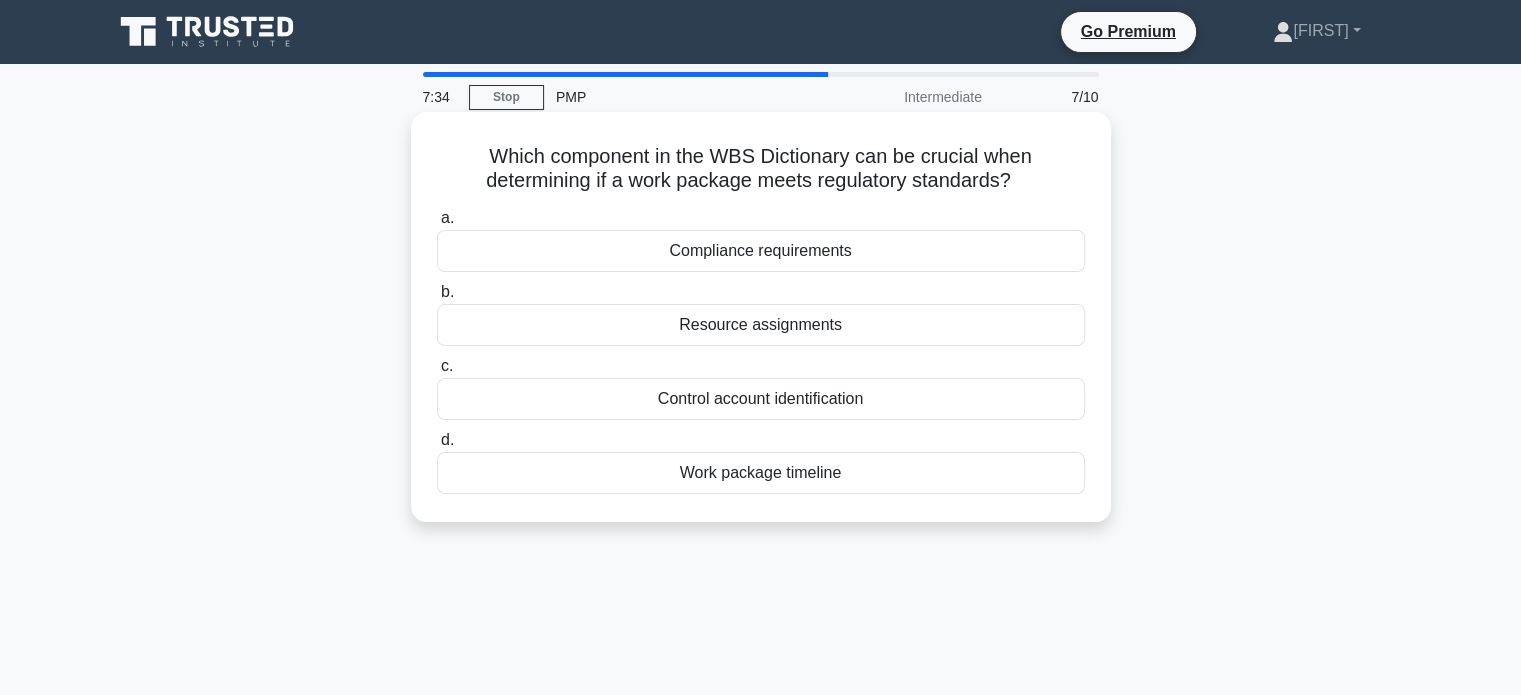 click on "Work package timeline" at bounding box center (761, 473) 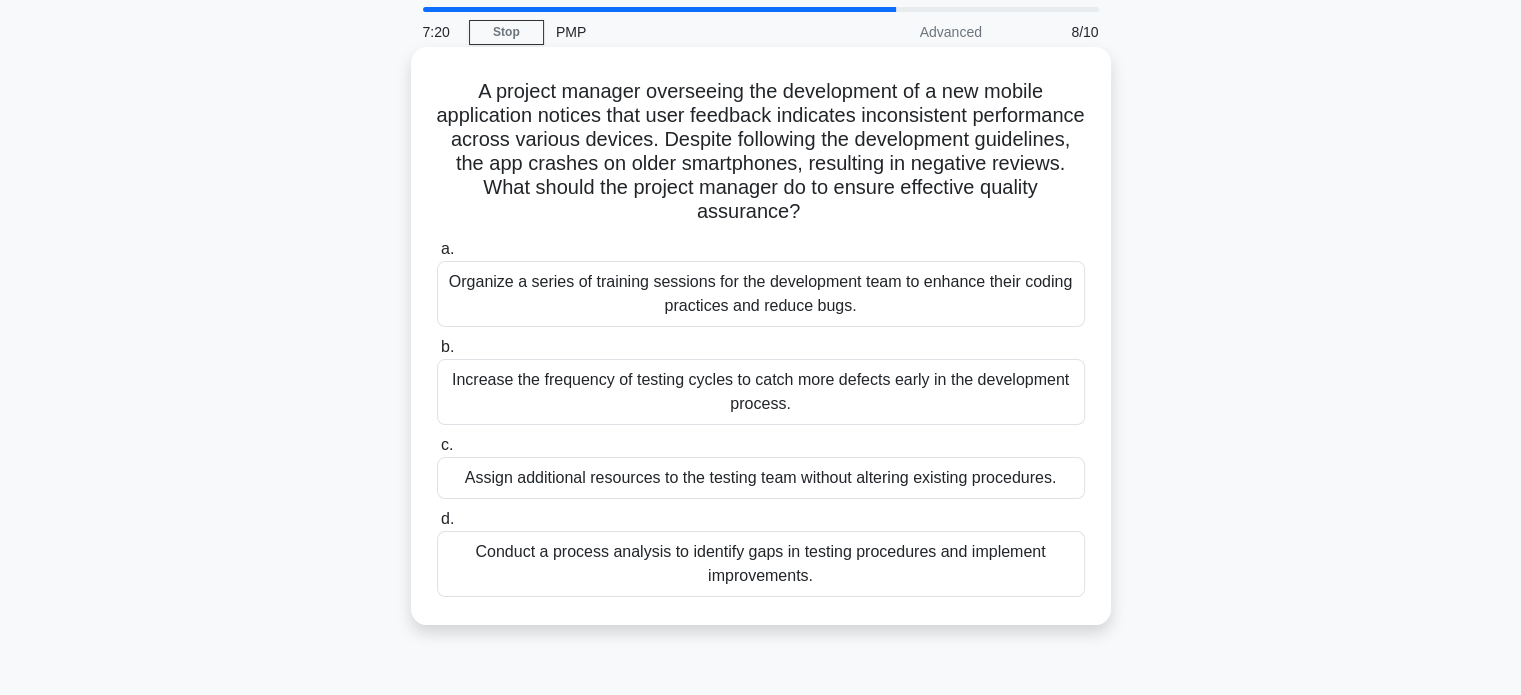 scroll, scrollTop: 100, scrollLeft: 0, axis: vertical 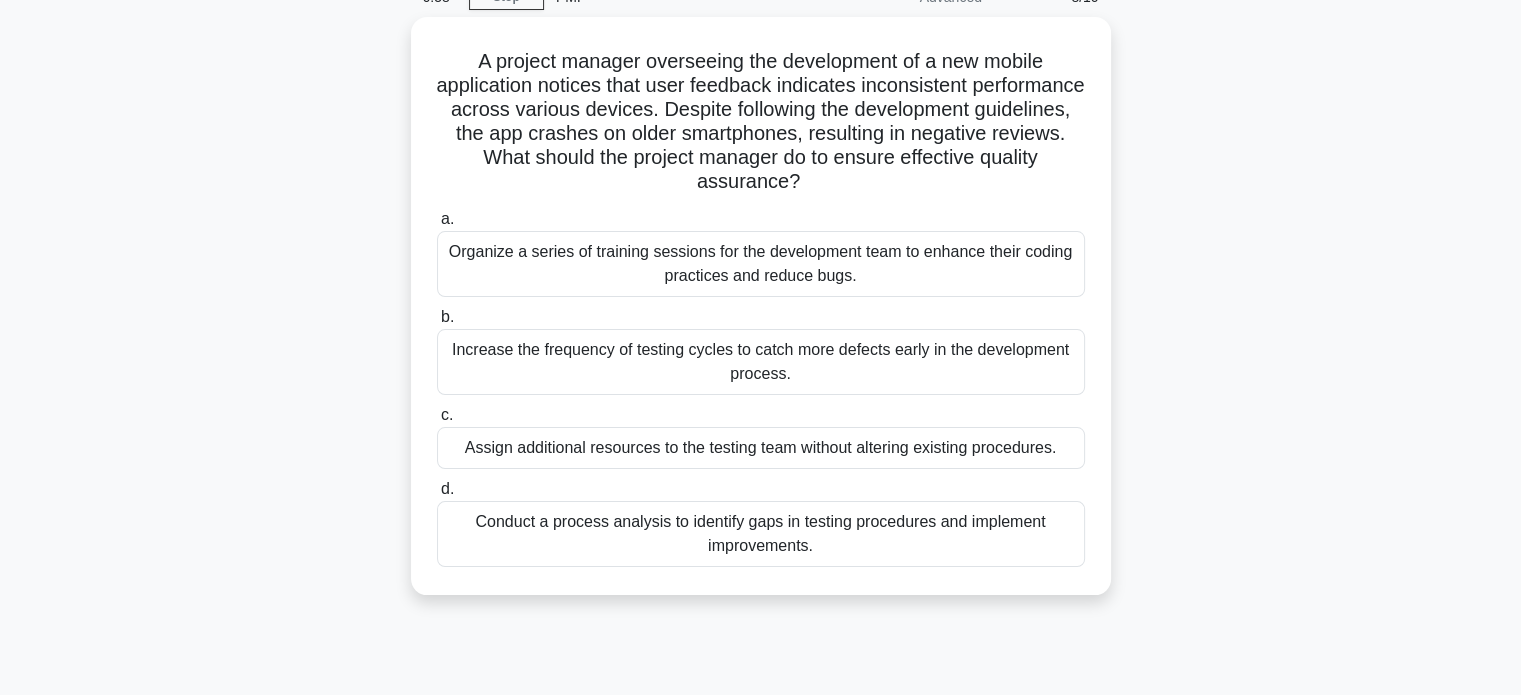 click on "Conduct a process analysis to identify gaps in testing procedures and implement improvements." at bounding box center (761, 534) 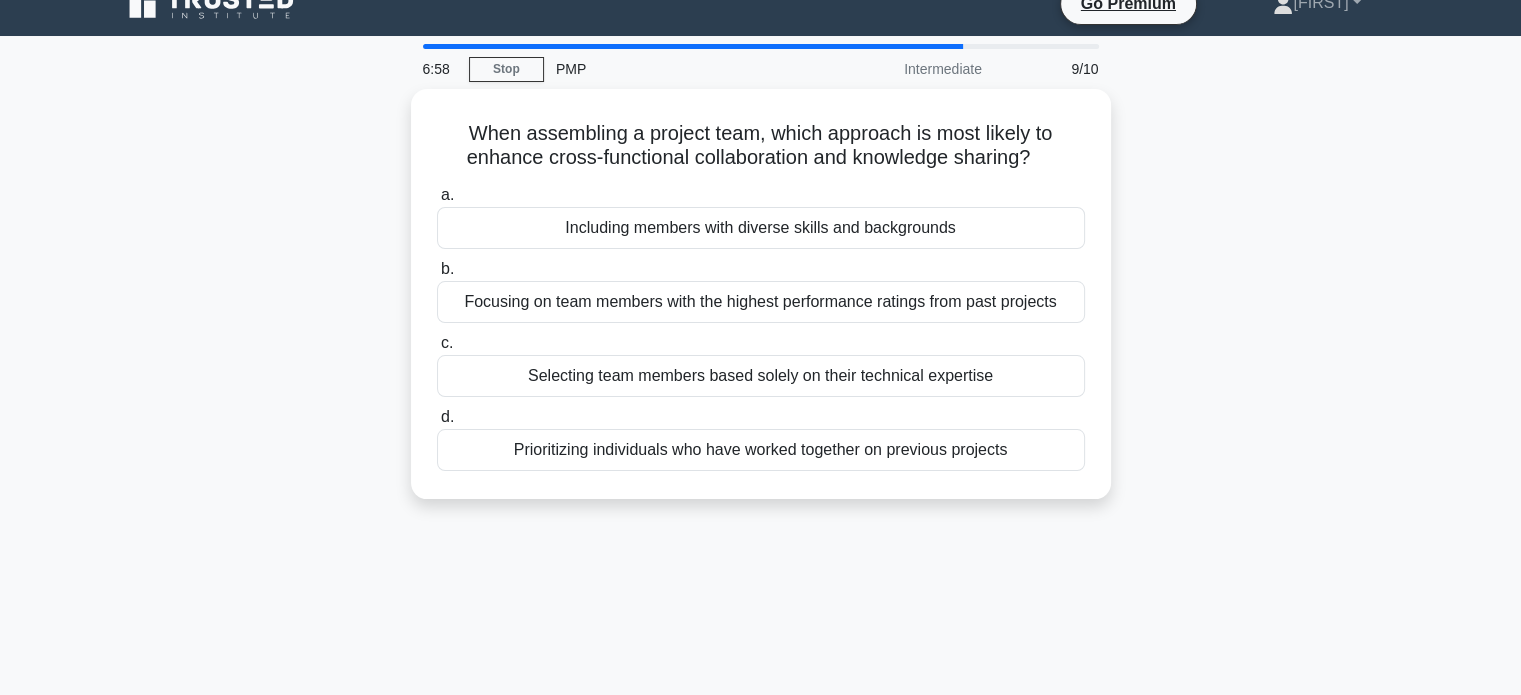 scroll, scrollTop: 0, scrollLeft: 0, axis: both 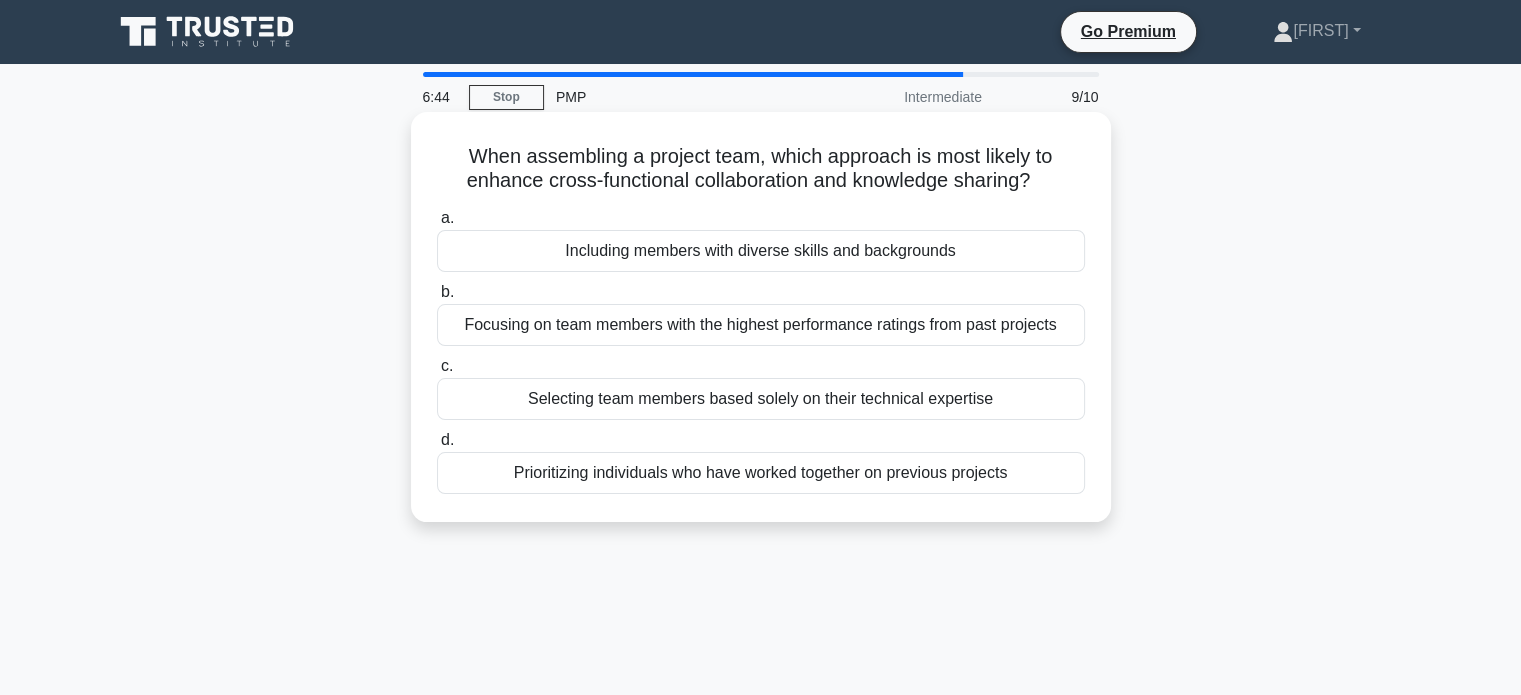 click on "Including members with diverse skills and backgrounds" at bounding box center [761, 251] 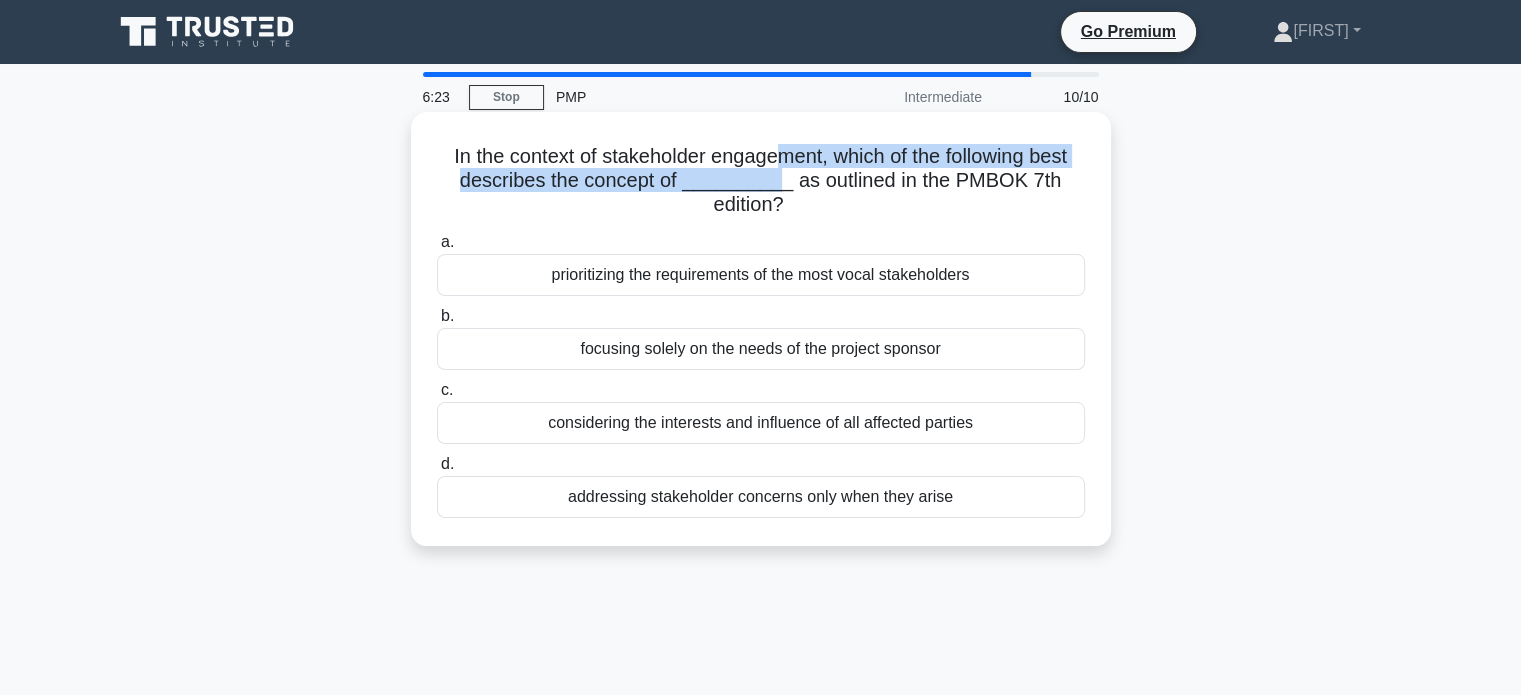 click on "In the context of stakeholder engagement, which of the following best describes the concept of __________ as outlined in the PMBOK 7th edition?
.spinner_0XTQ{transform-origin:center;animation:spinner_y6GP .75s linear infinite}@keyframes spinner_y6GP{100%{transform:rotate(360deg)}}" at bounding box center [761, 181] 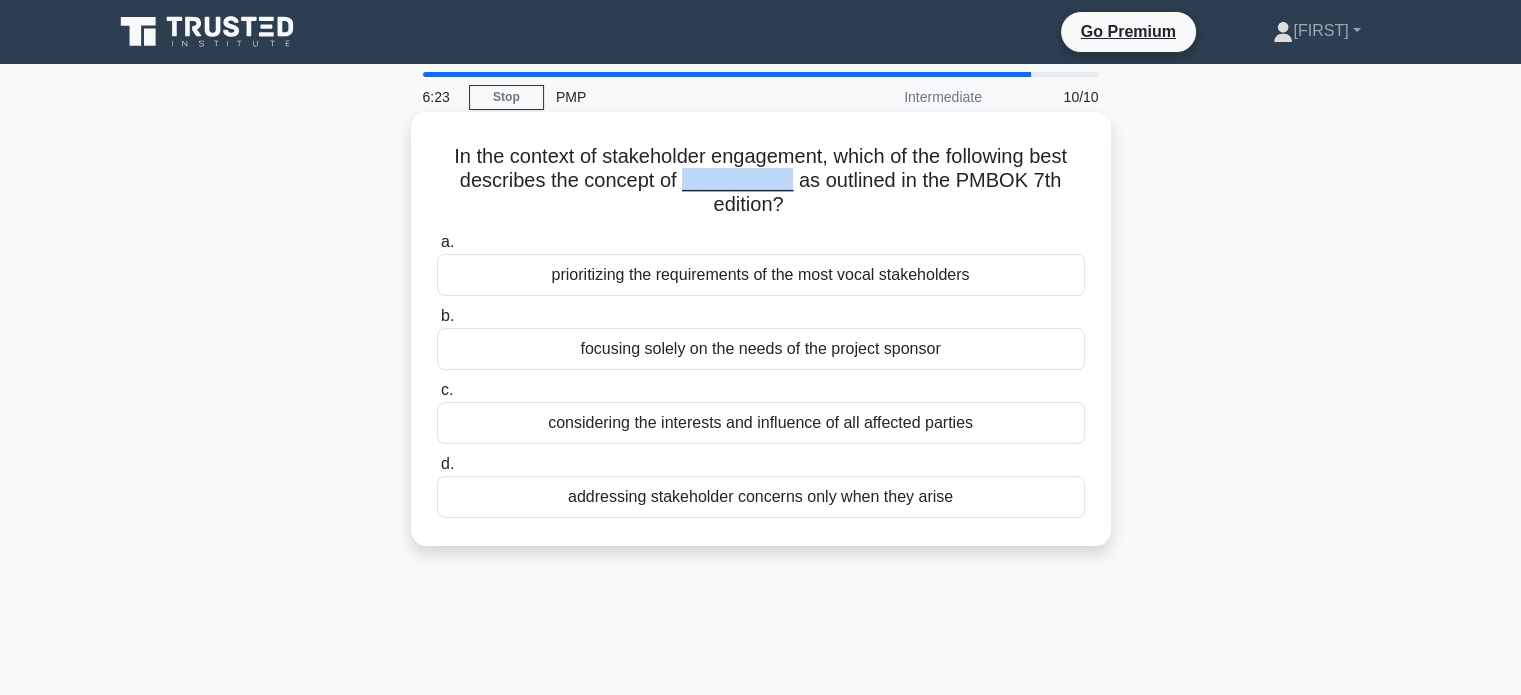 click on "In the context of stakeholder engagement, which of the following best describes the concept of __________ as outlined in the PMBOK 7th edition?
.spinner_0XTQ{transform-origin:center;animation:spinner_y6GP .75s linear infinite}@keyframes spinner_y6GP{100%{transform:rotate(360deg)}}" at bounding box center [761, 181] 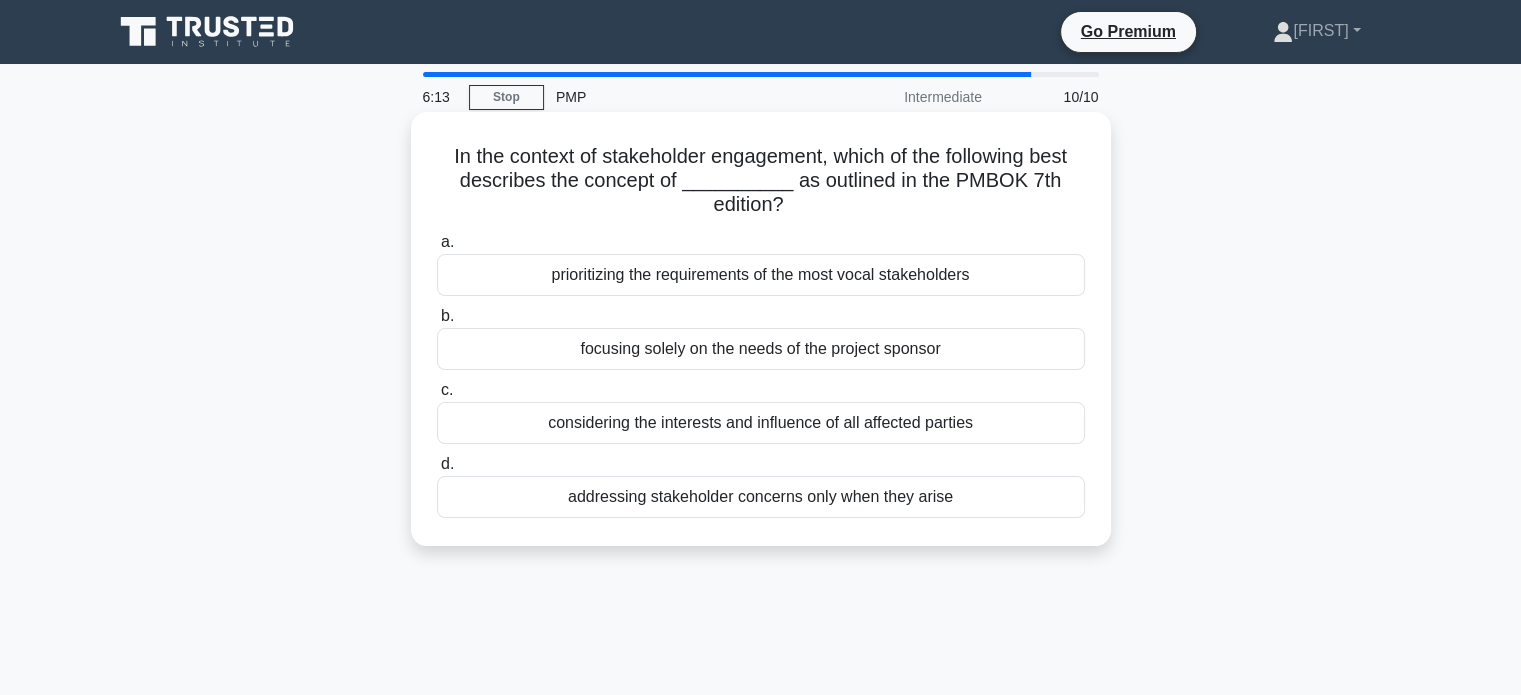 click on "considering the interests and influence of all affected parties" at bounding box center [761, 423] 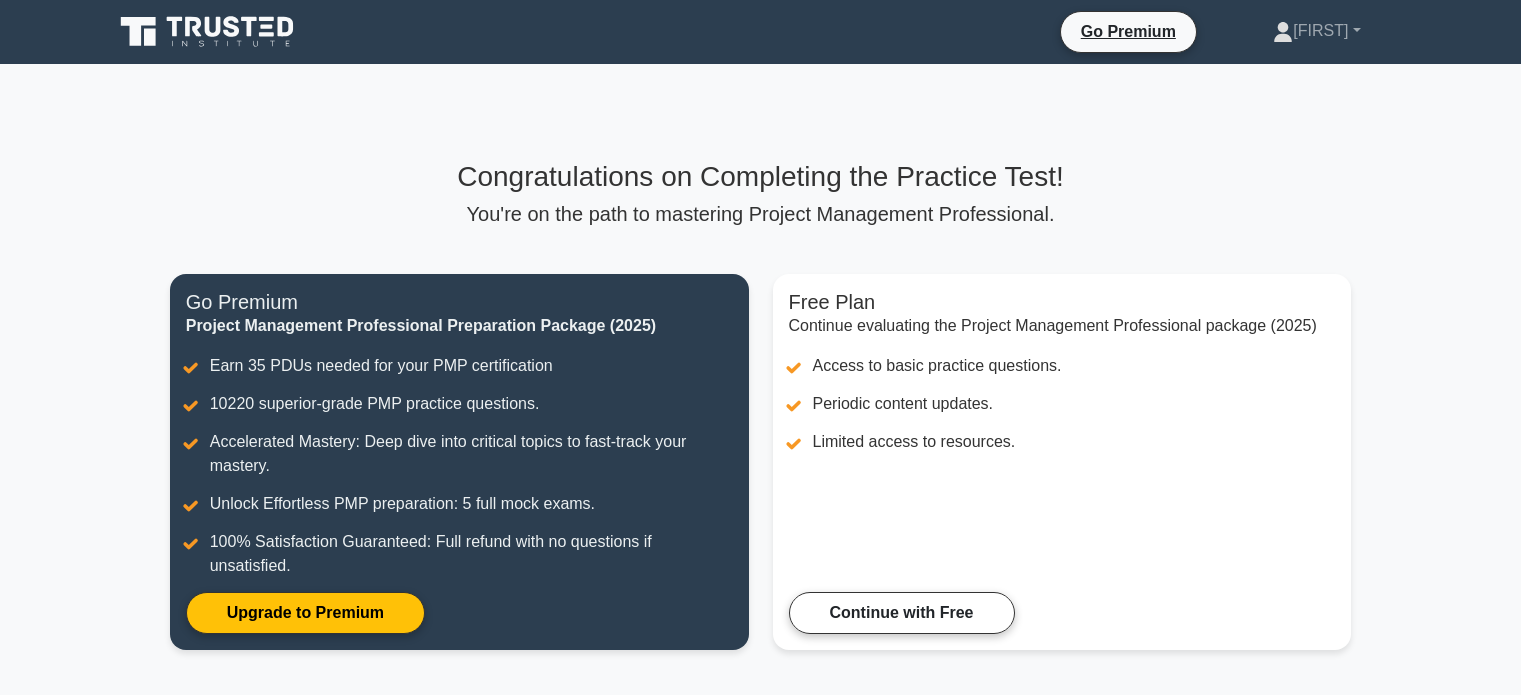 scroll, scrollTop: 0, scrollLeft: 0, axis: both 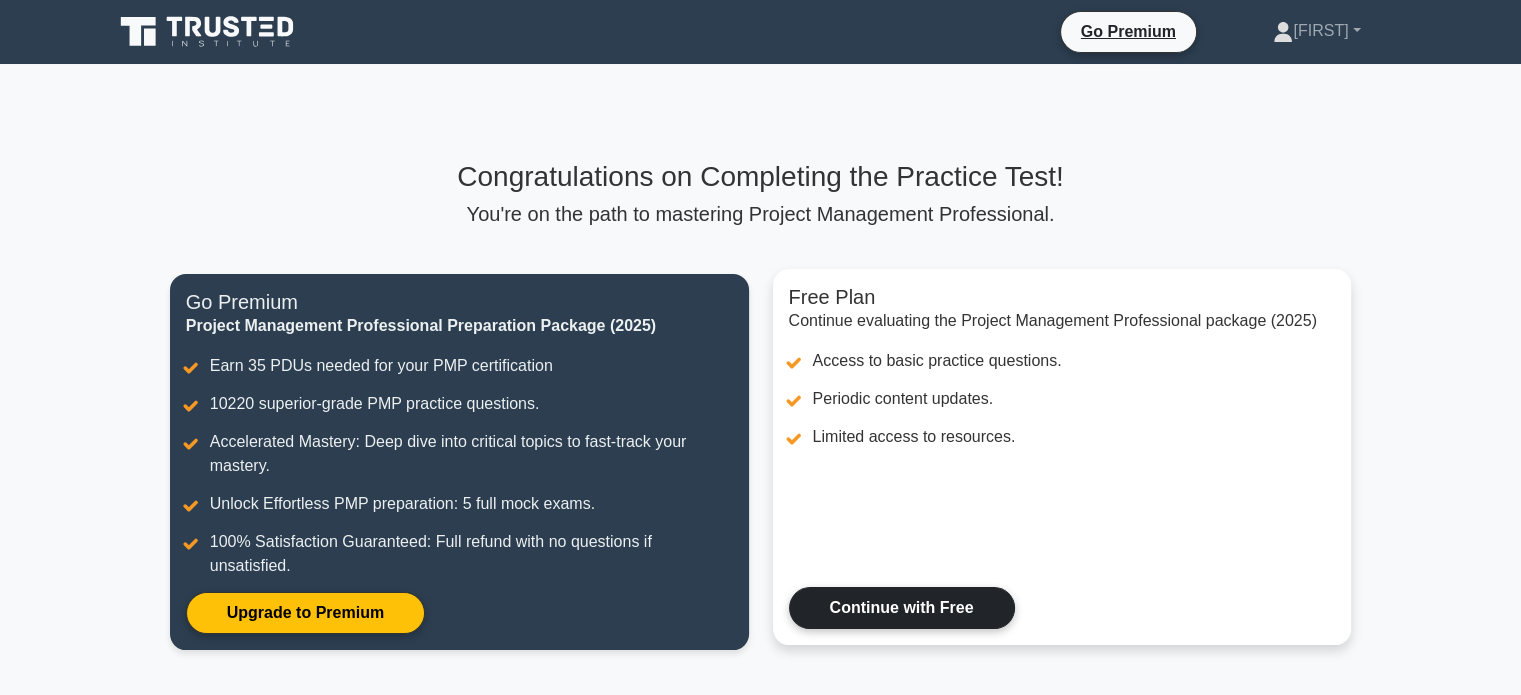 click on "Continue with Free" at bounding box center (902, 608) 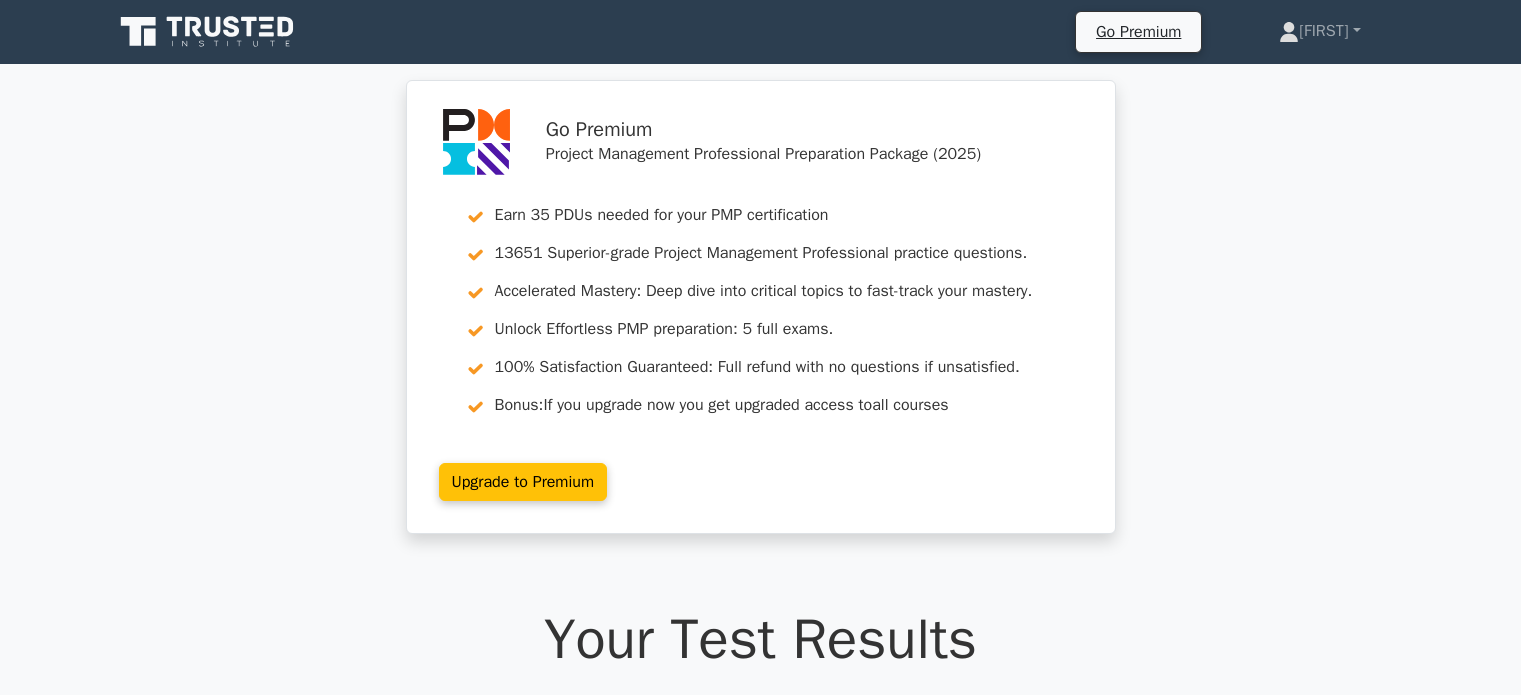 scroll, scrollTop: 0, scrollLeft: 0, axis: both 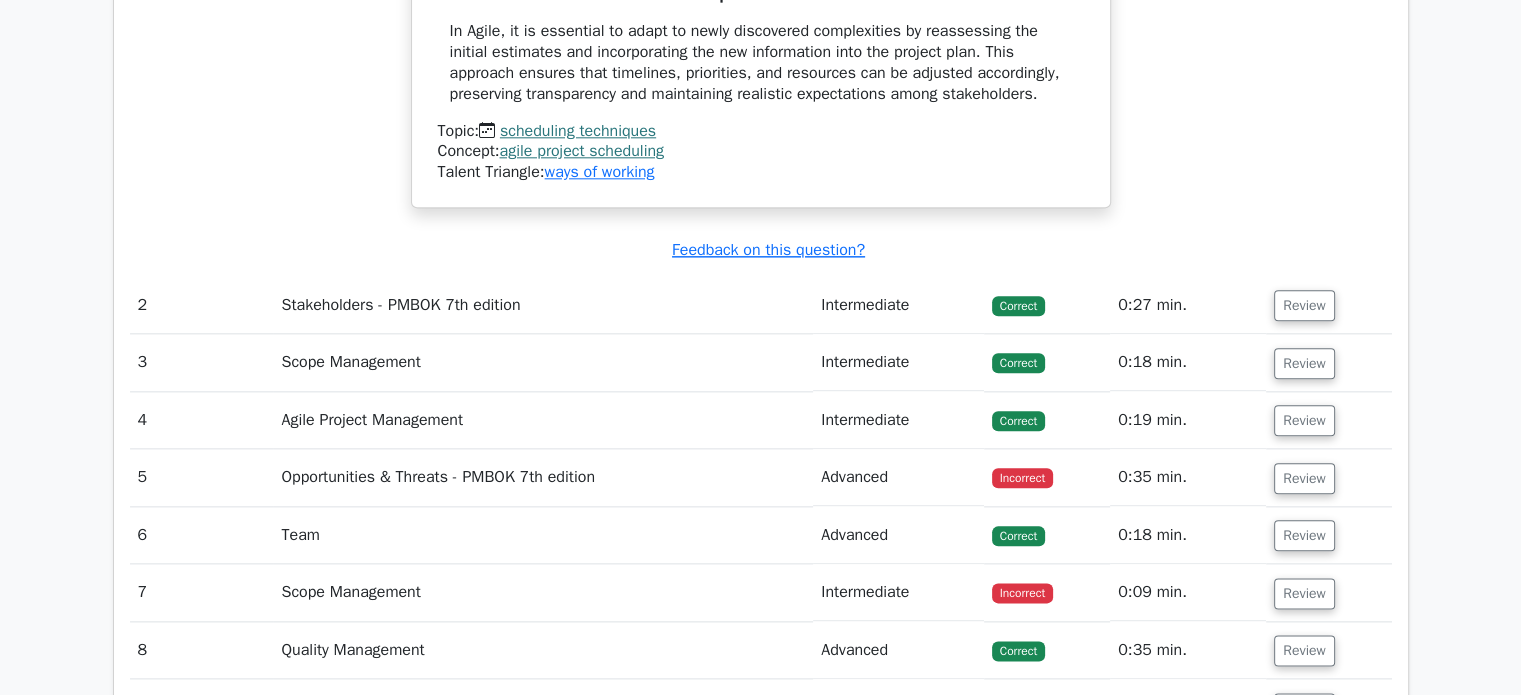 click on "Opportunities & Threats - PMBOK 7th edition" at bounding box center (543, 477) 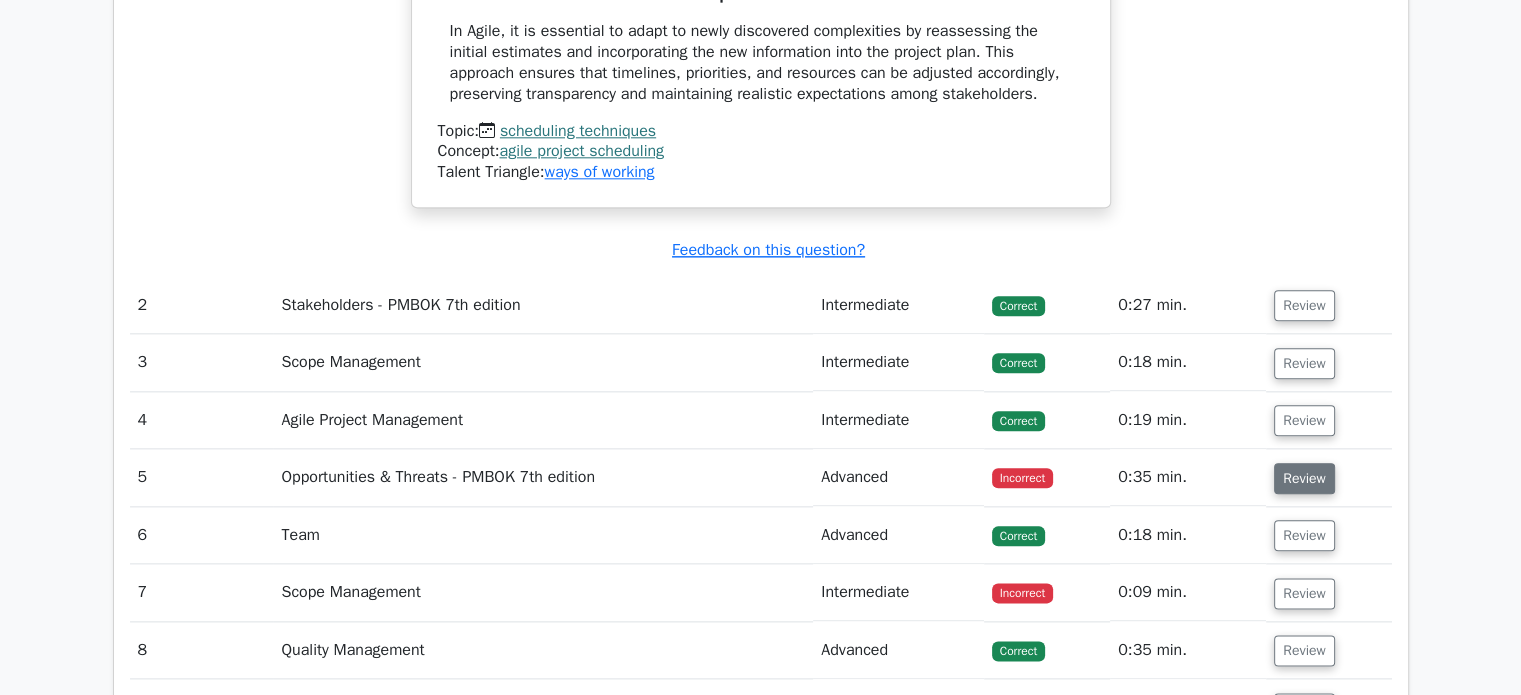 click on "Review" at bounding box center [1304, 478] 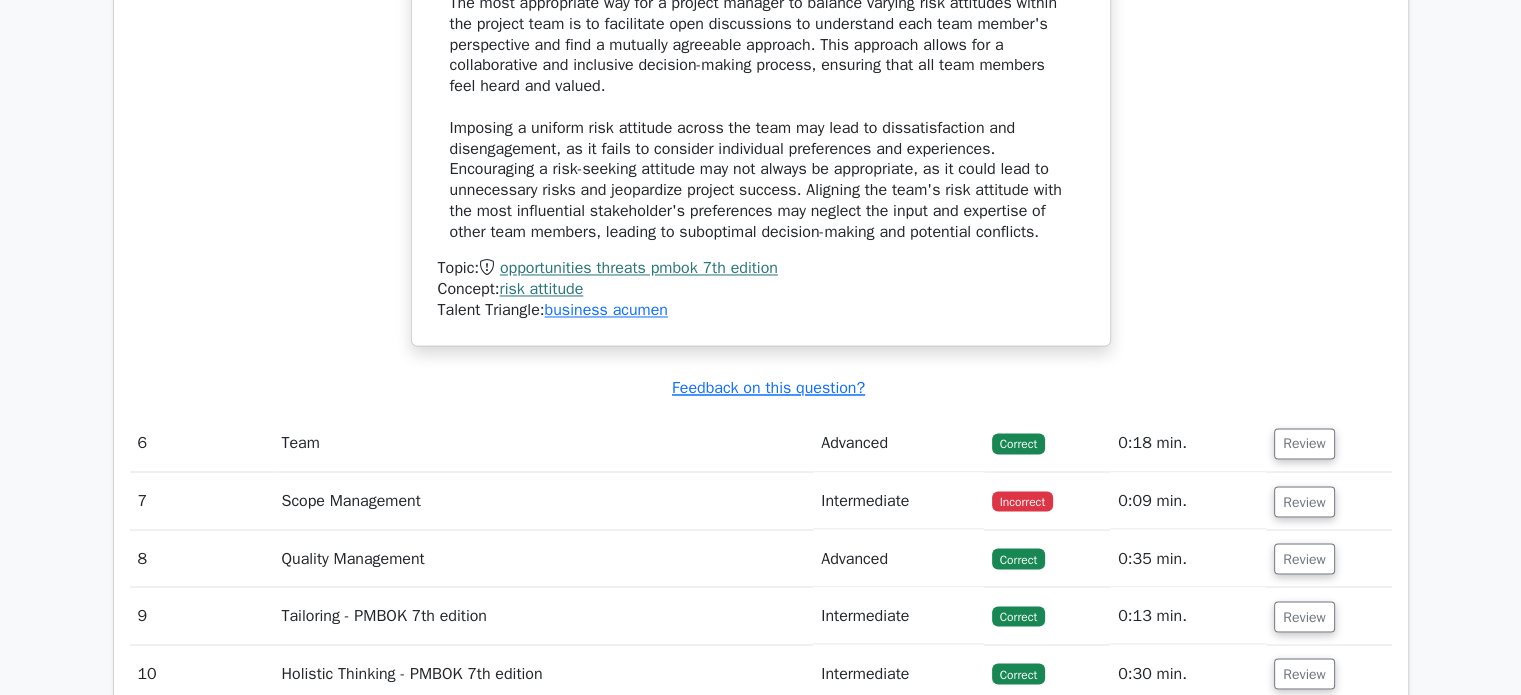 scroll, scrollTop: 3500, scrollLeft: 0, axis: vertical 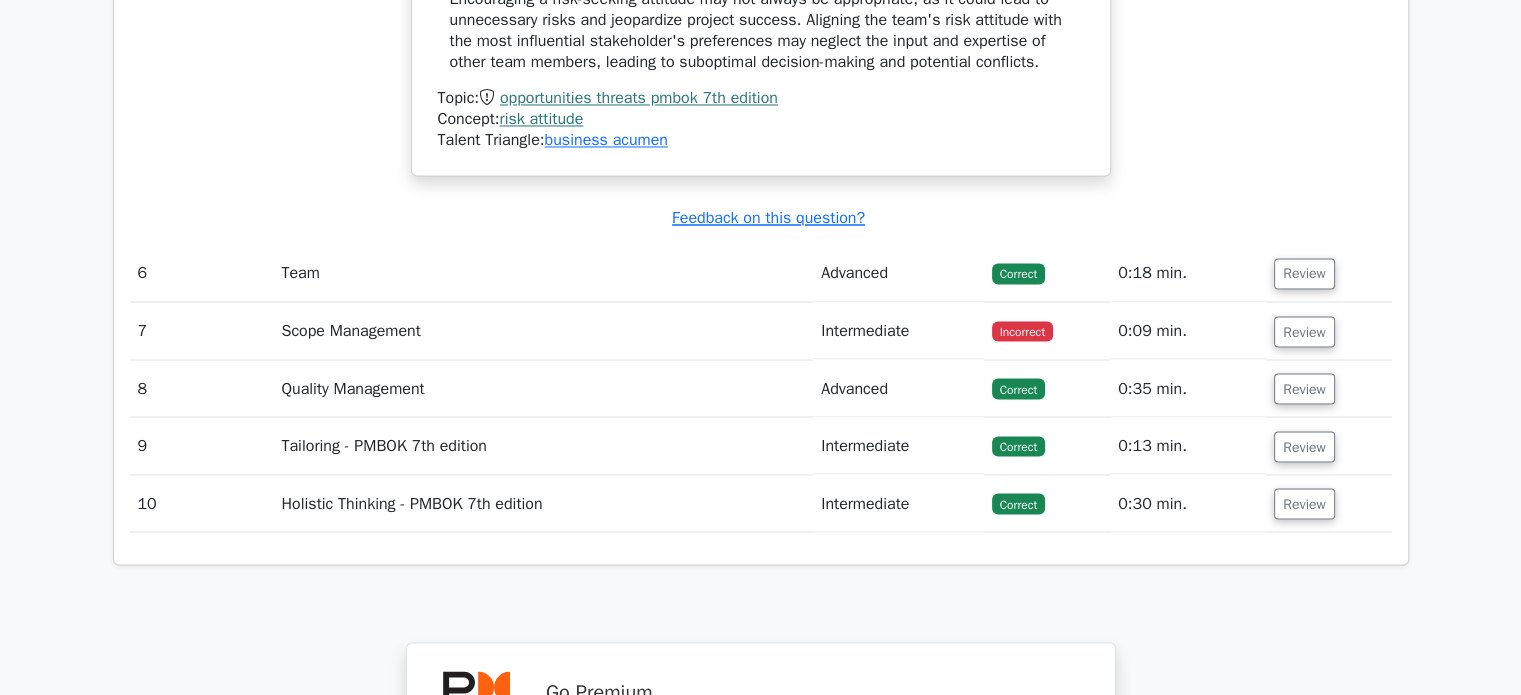 click on "Scope Management" at bounding box center [543, 330] 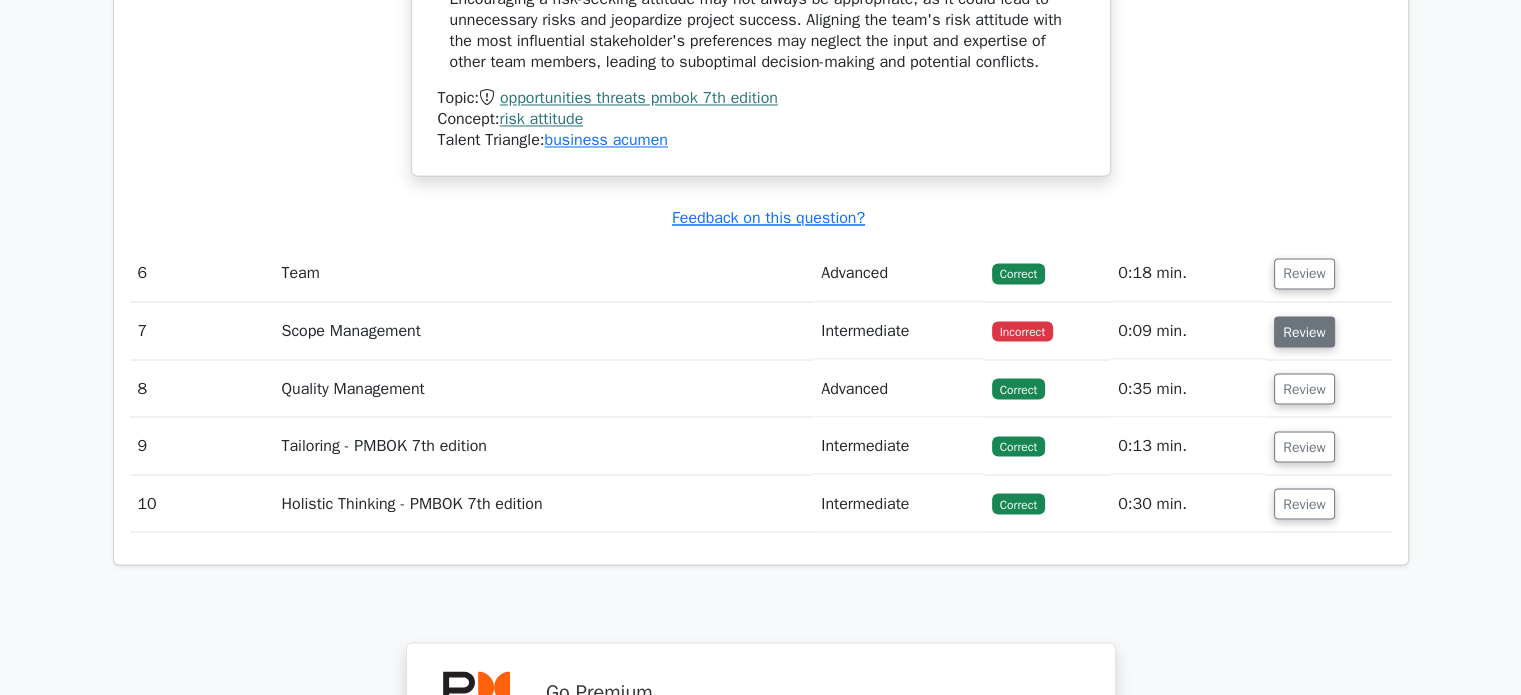 click on "Review" at bounding box center (1304, 331) 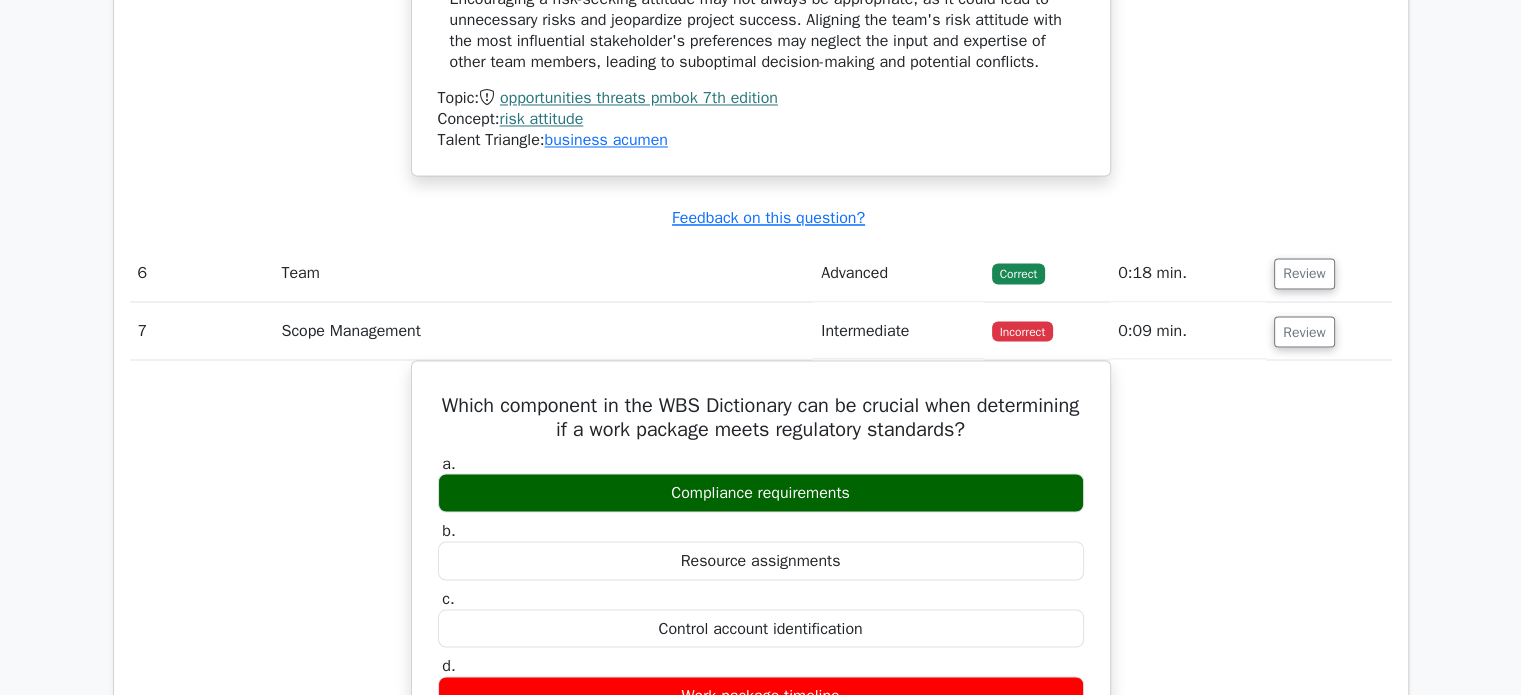 scroll, scrollTop: 3700, scrollLeft: 0, axis: vertical 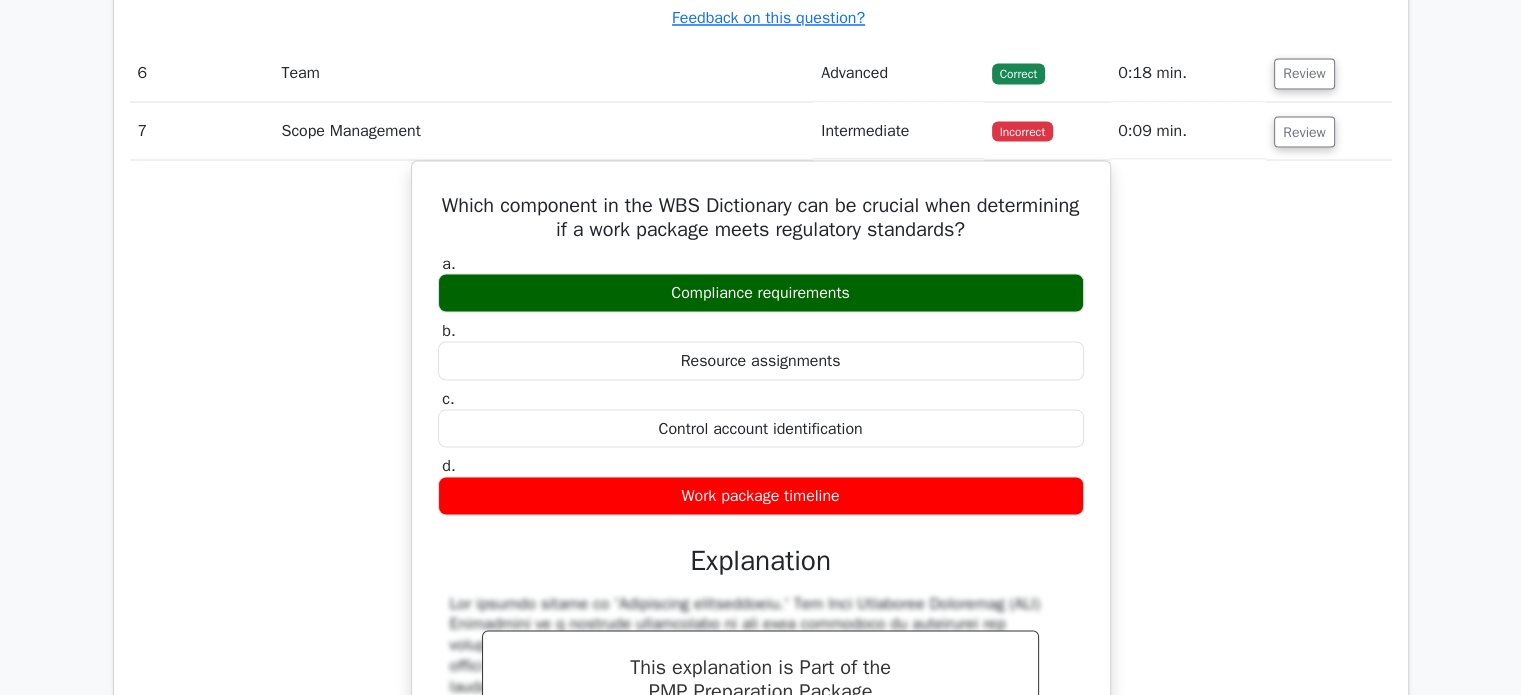 click on "Which component in the WBS Dictionary can be crucial when determining if a work package meets regulatory standards?
a.
Compliance requirements
b.
c." at bounding box center (761, 575) 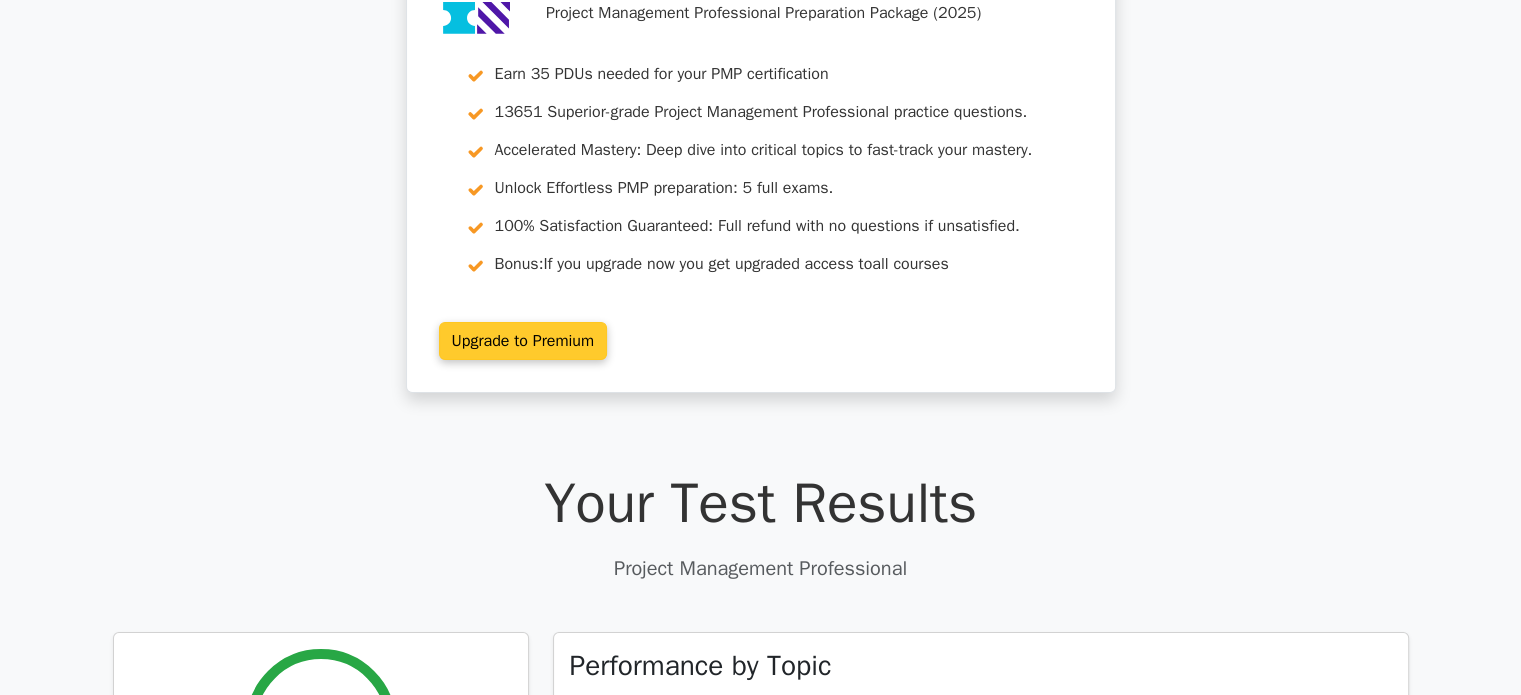 scroll, scrollTop: 0, scrollLeft: 0, axis: both 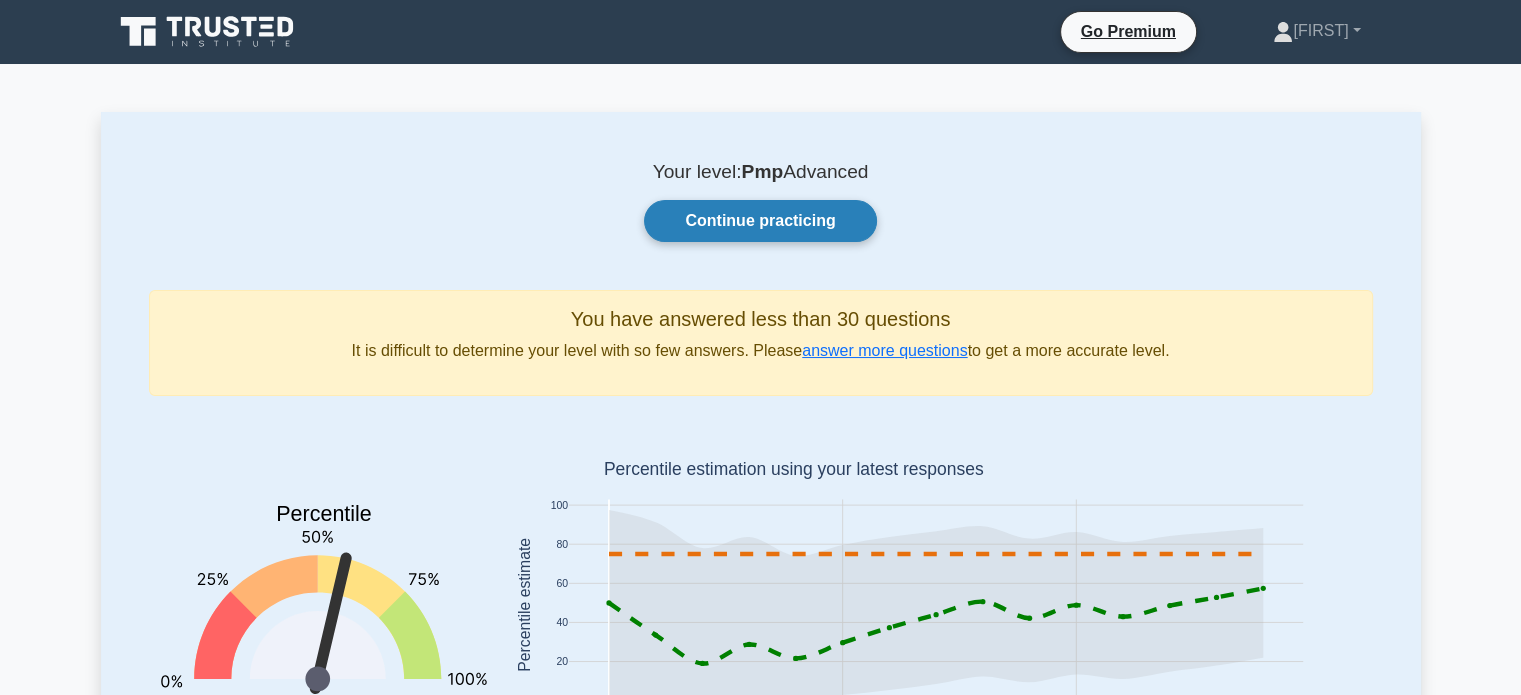 click on "Continue practicing" at bounding box center [760, 221] 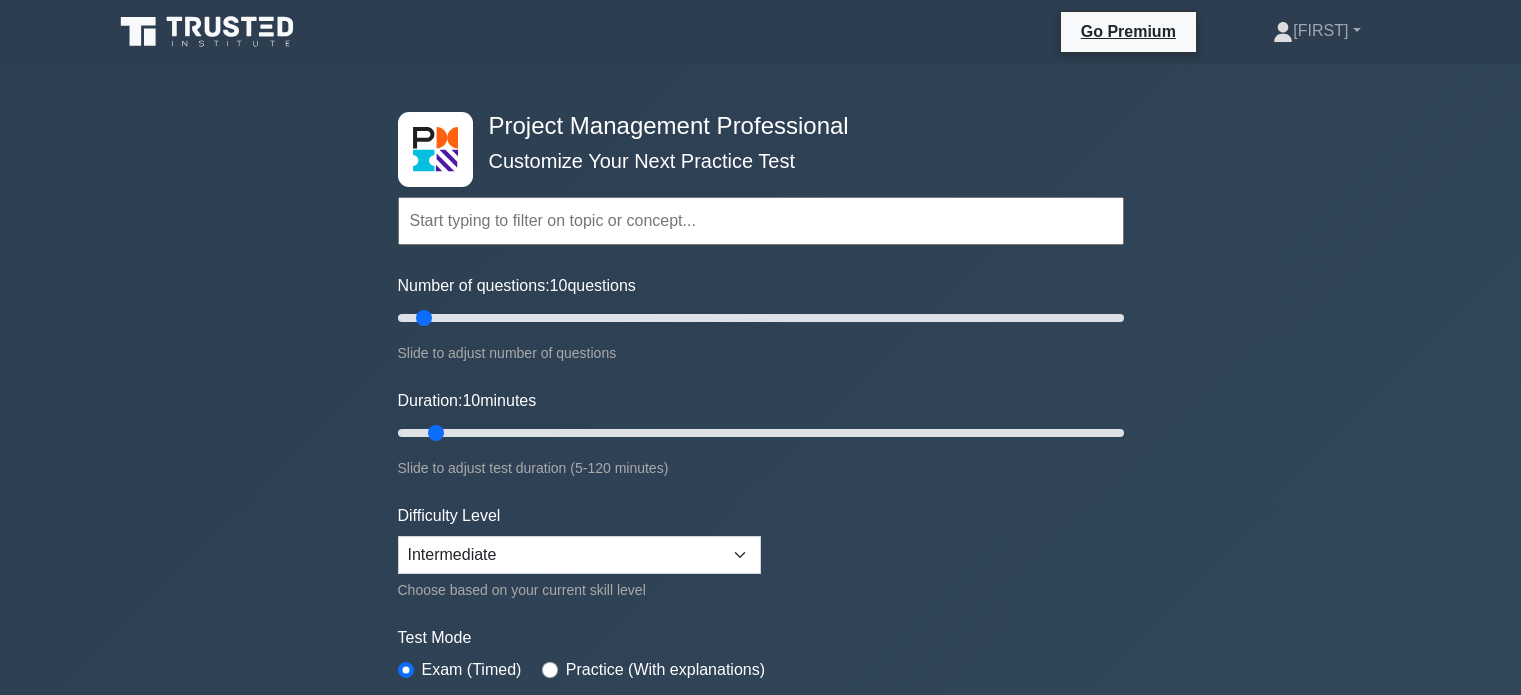 scroll, scrollTop: 0, scrollLeft: 0, axis: both 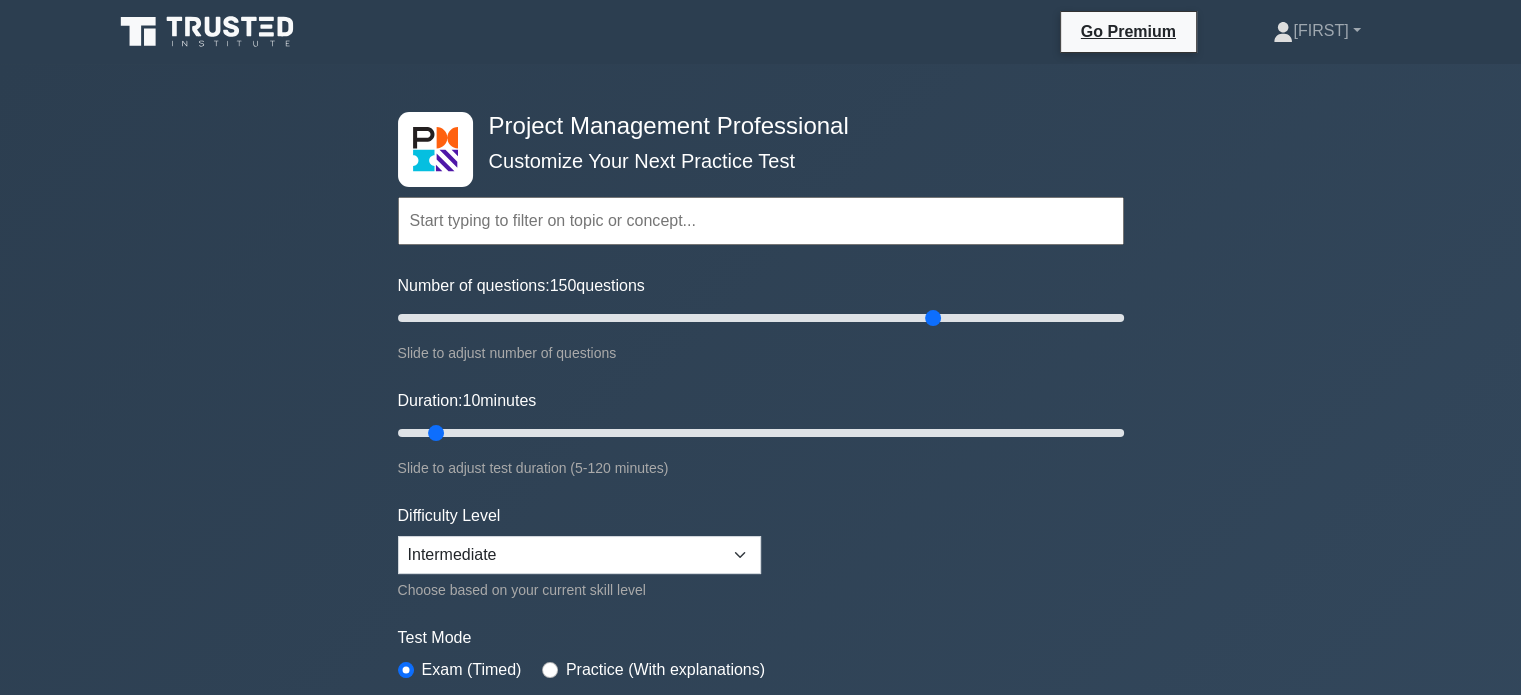 drag, startPoint x: 424, startPoint y: 314, endPoint x: 927, endPoint y: 303, distance: 503.12027 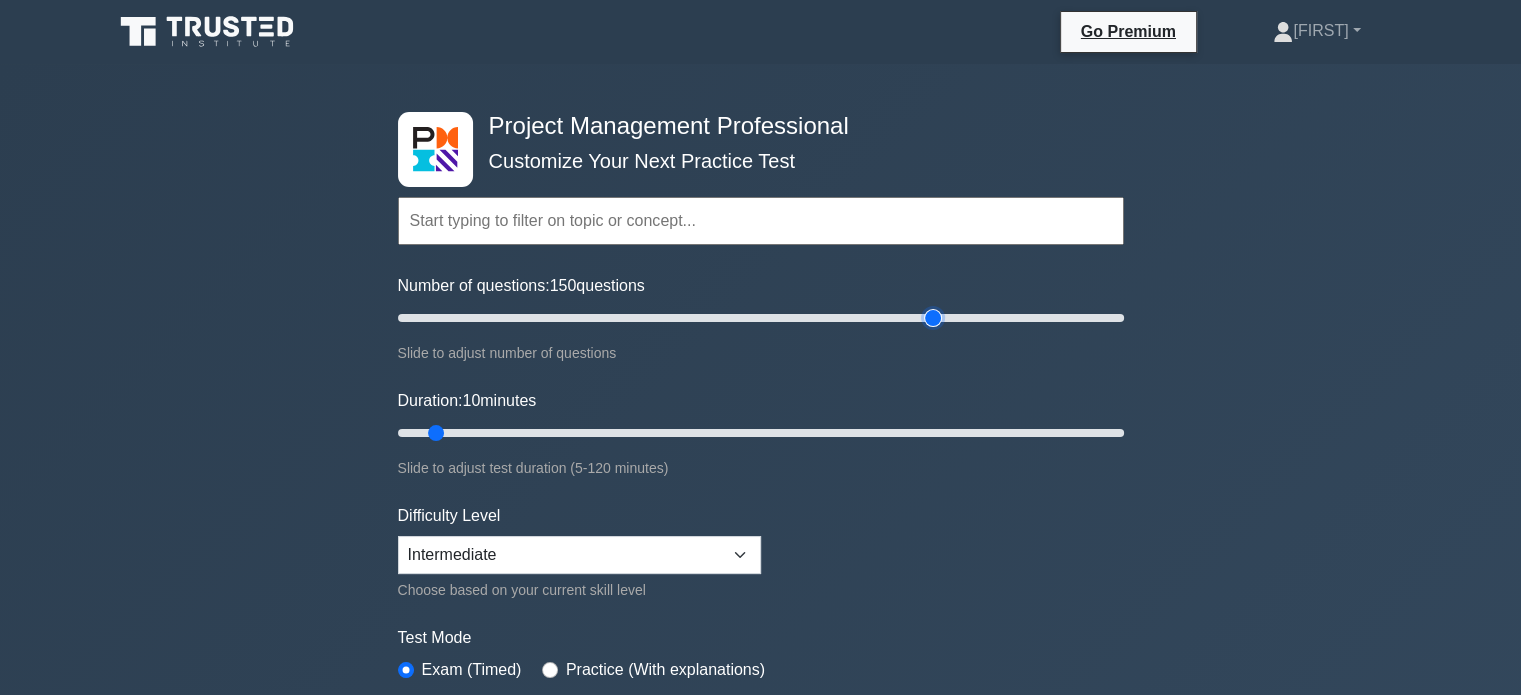 type on "150" 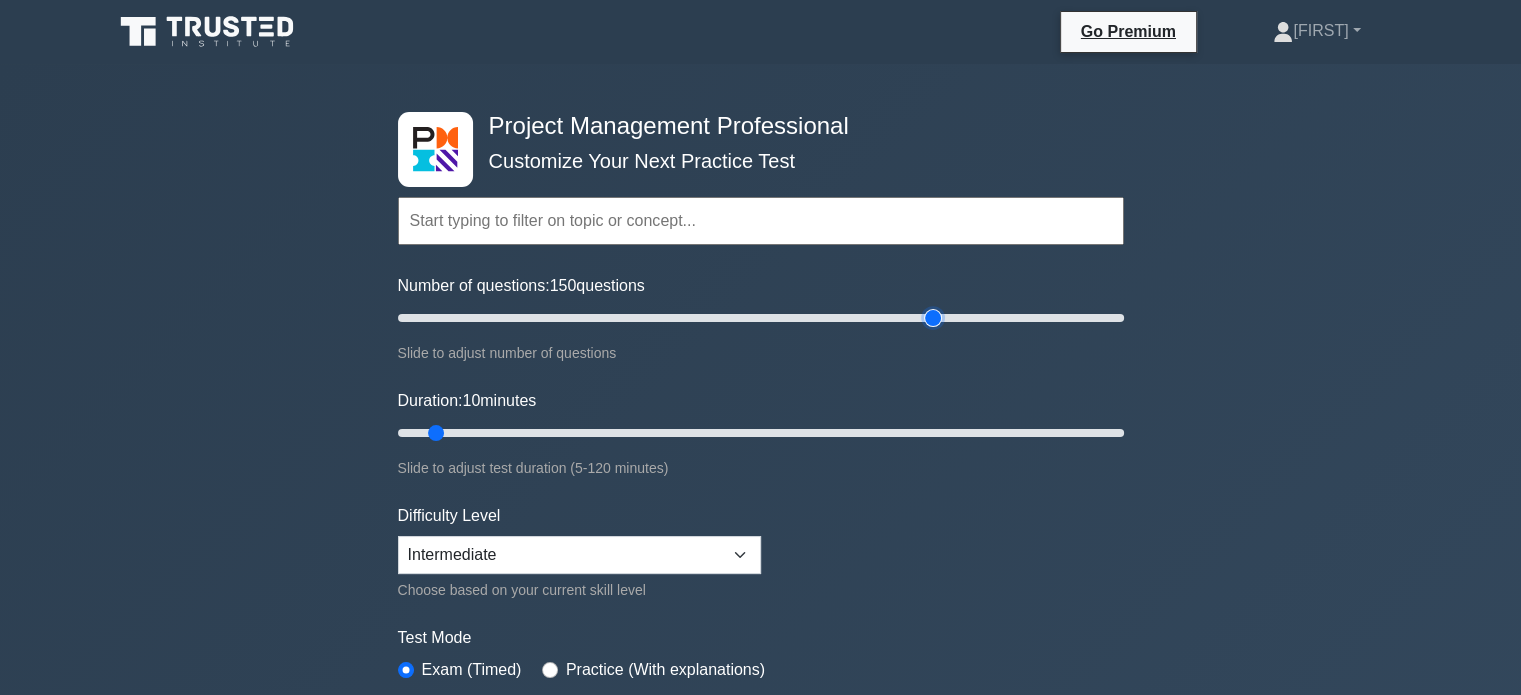 drag, startPoint x: 927, startPoint y: 303, endPoint x: 1073, endPoint y: 303, distance: 146 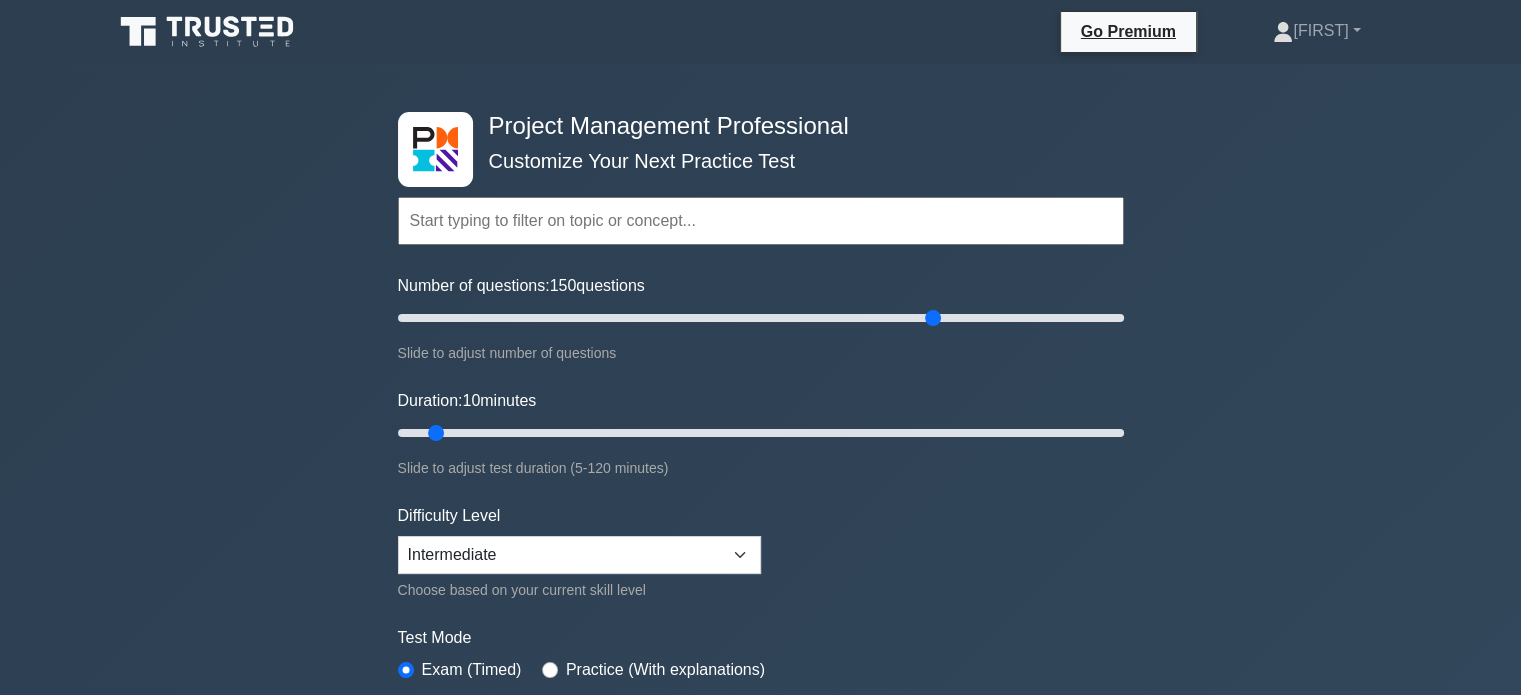 click on "Number of questions:  150  questions
Slide to adjust number of questions" at bounding box center (761, 319) 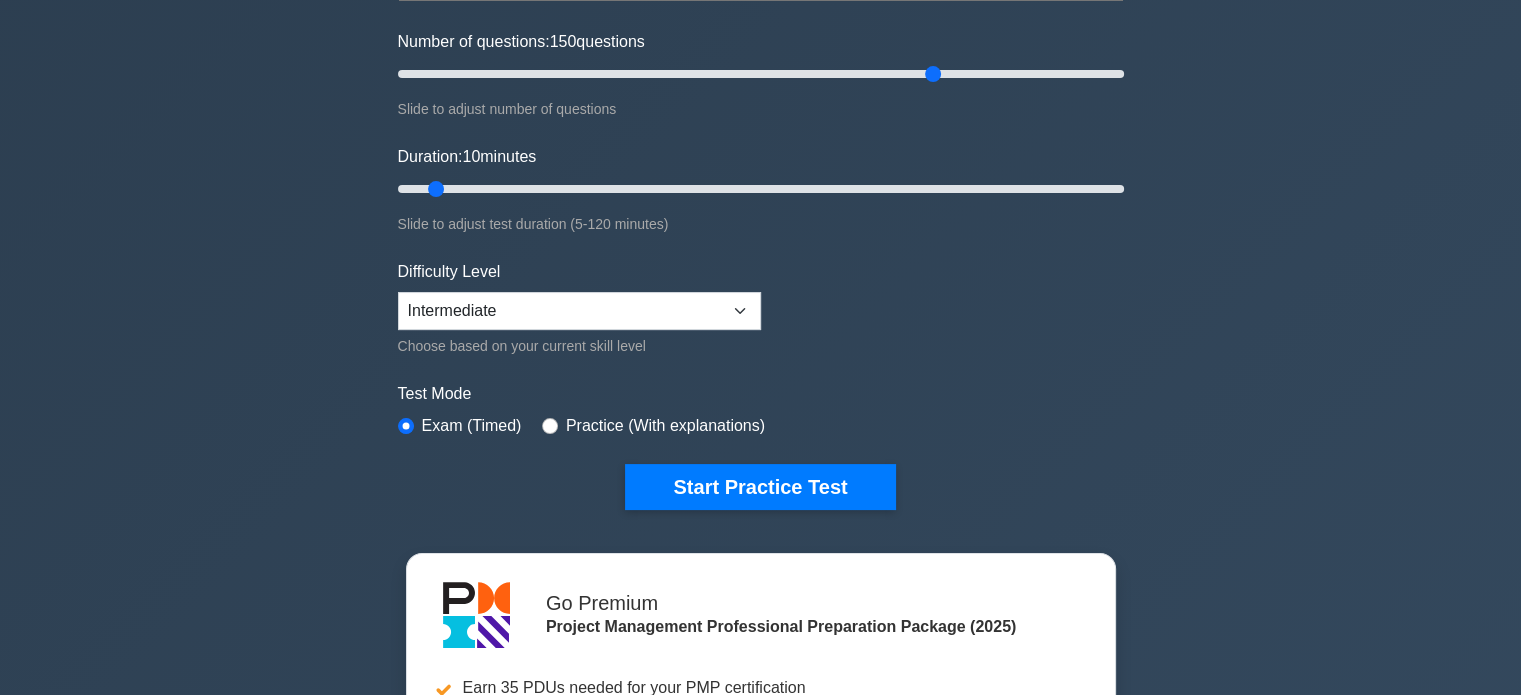 scroll, scrollTop: 400, scrollLeft: 0, axis: vertical 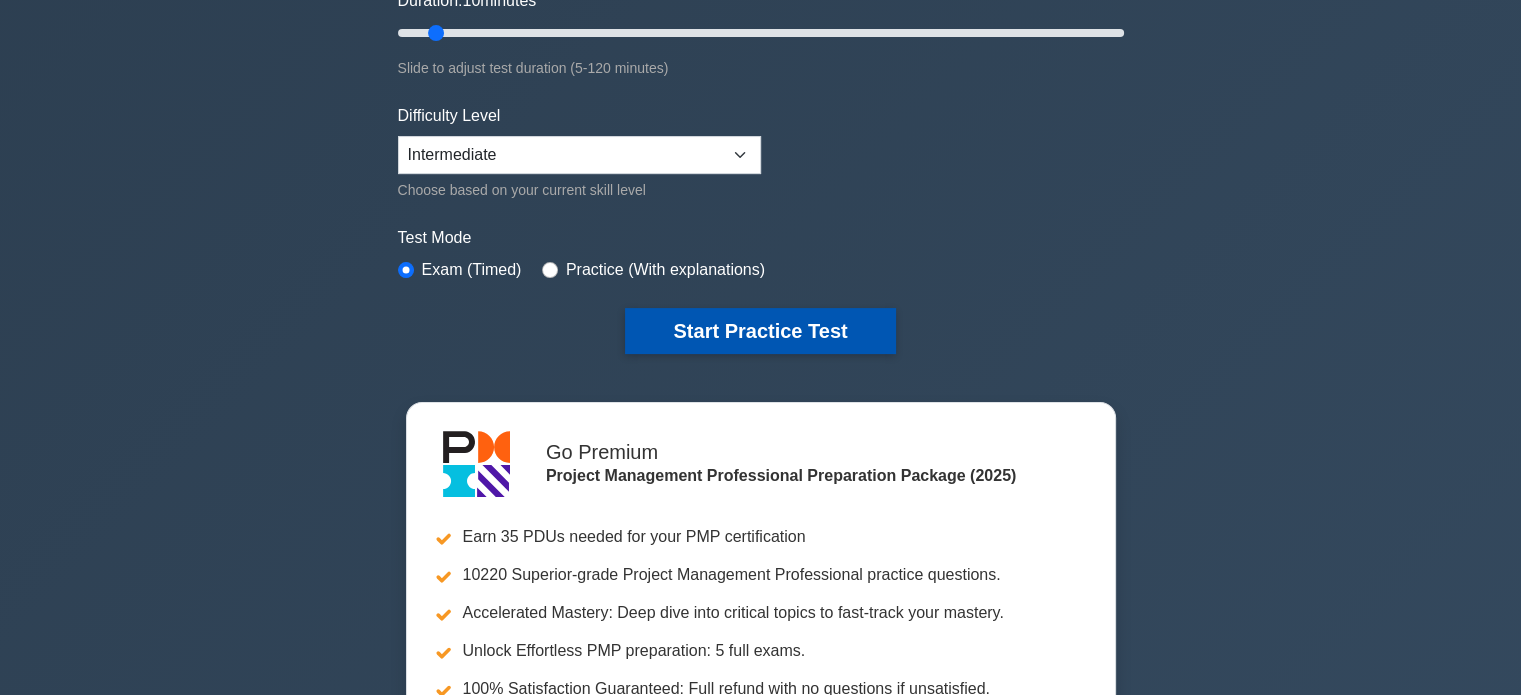 click on "Start Practice Test" at bounding box center (760, 331) 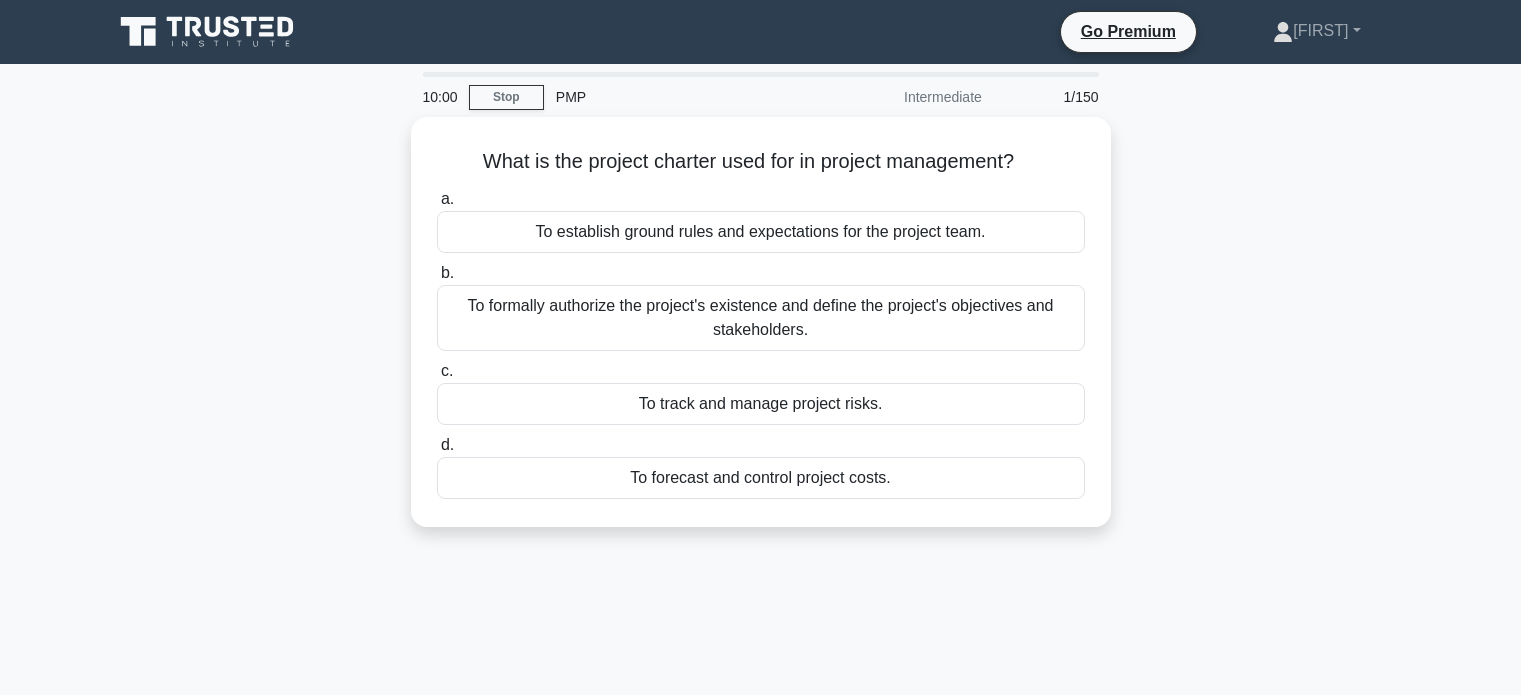 scroll, scrollTop: 0, scrollLeft: 0, axis: both 